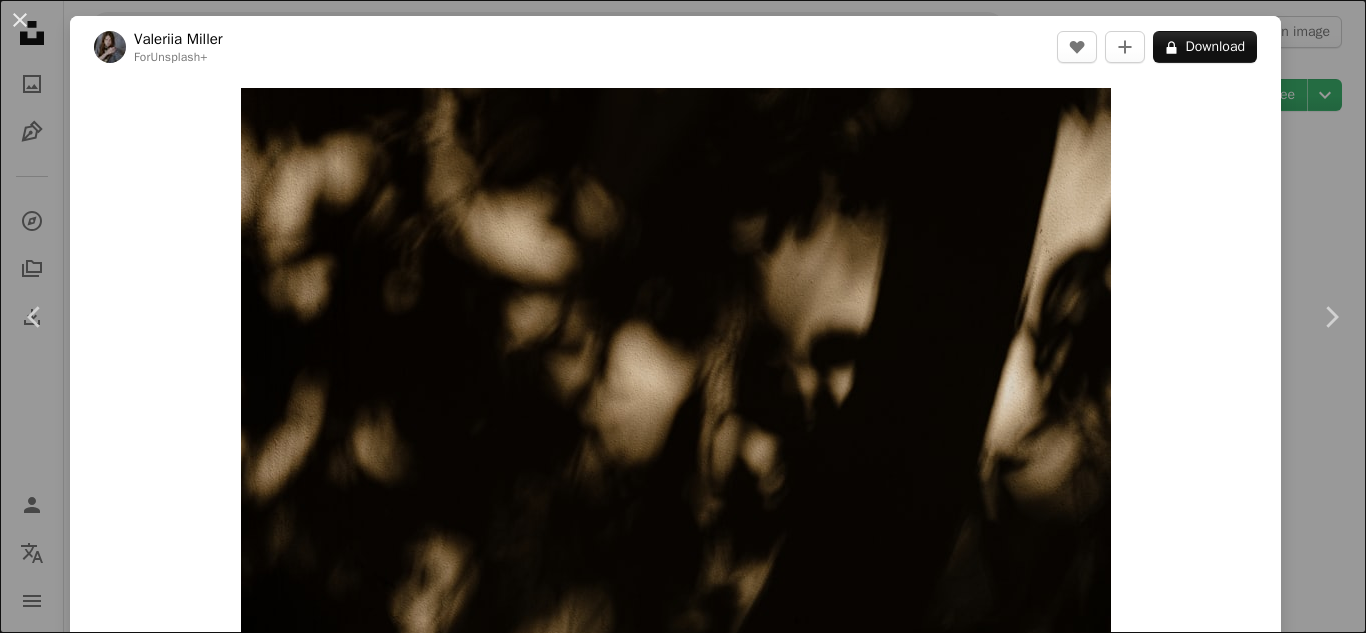 scroll, scrollTop: 5400, scrollLeft: 0, axis: vertical 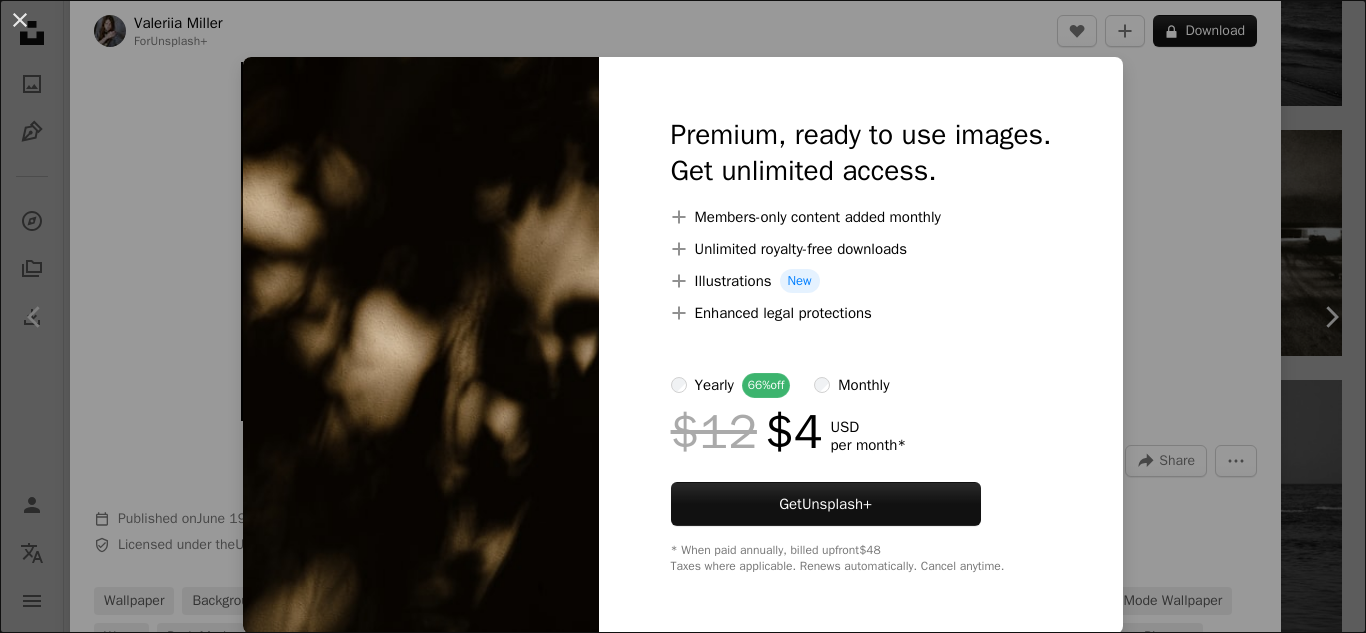 click on "An X shape Premium, ready to use images. Get unlimited access. A plus sign Members-only content added monthly A plus sign Unlimited royalty-free downloads A plus sign Illustrations  New A plus sign Enhanced legal protections yearly 66%  off monthly $12   $4 USD per month * Get  Unsplash+ * When paid annually, billed upfront  $48 Taxes where applicable. Renews automatically. Cancel anytime." at bounding box center (683, 316) 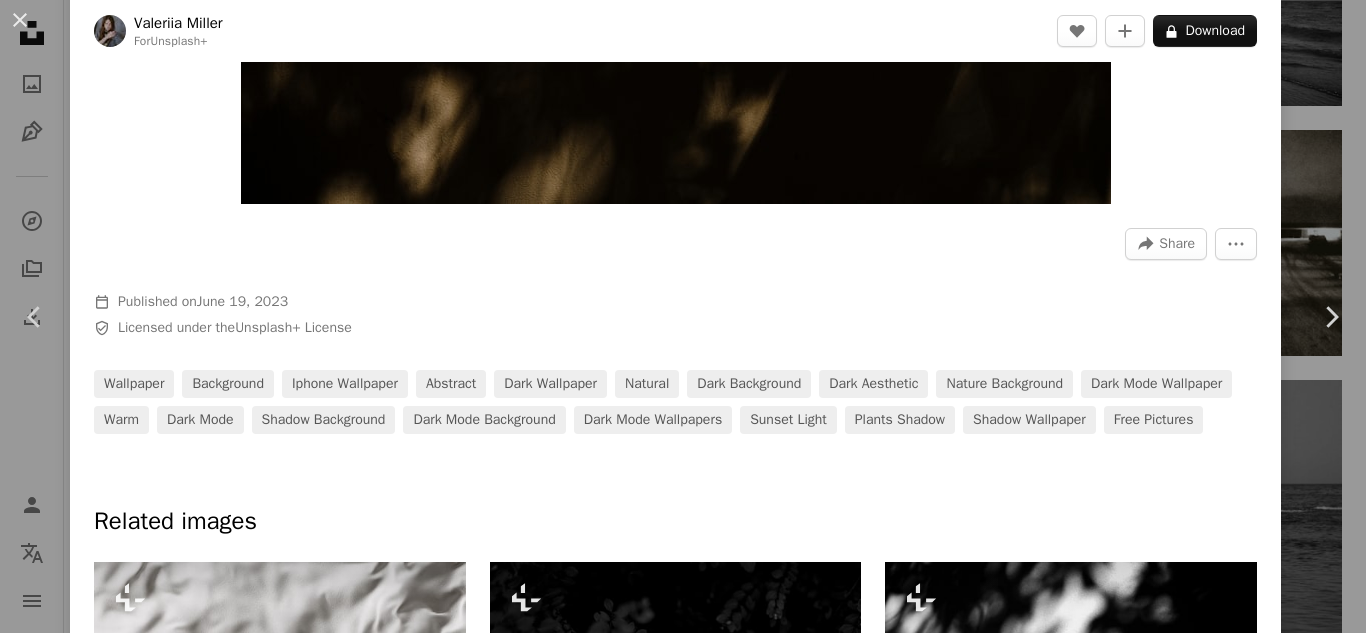 scroll, scrollTop: 40, scrollLeft: 0, axis: vertical 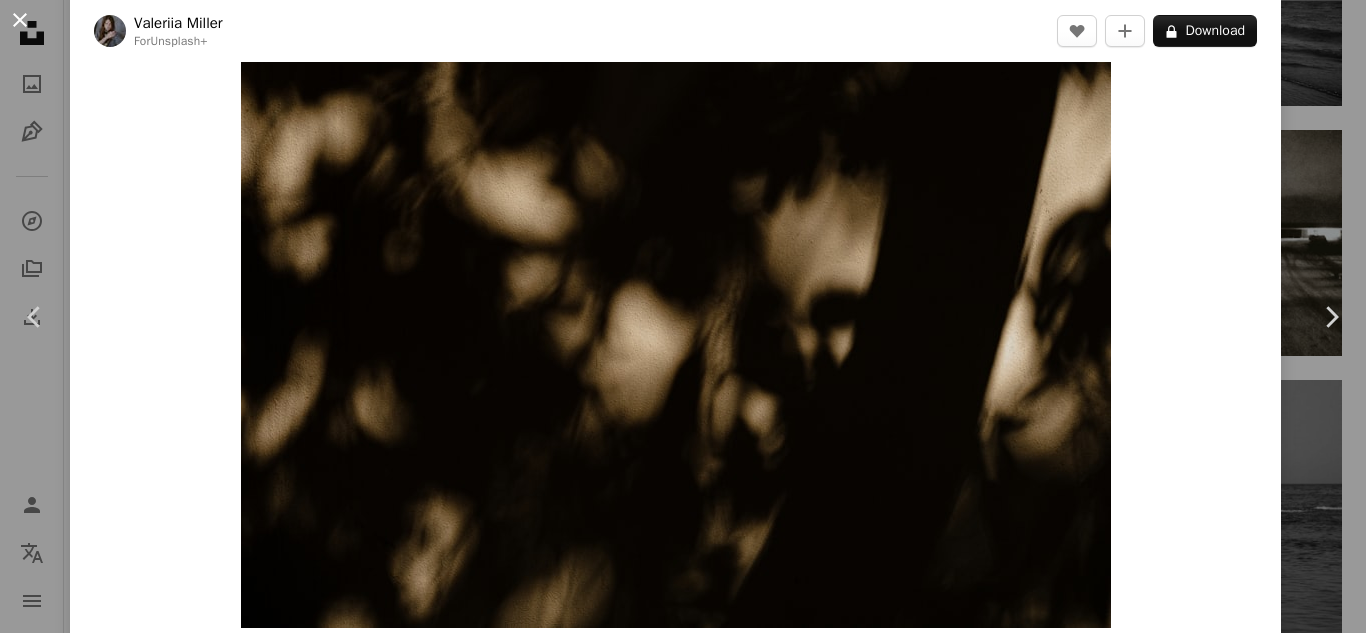 click on "An X shape" at bounding box center (20, 20) 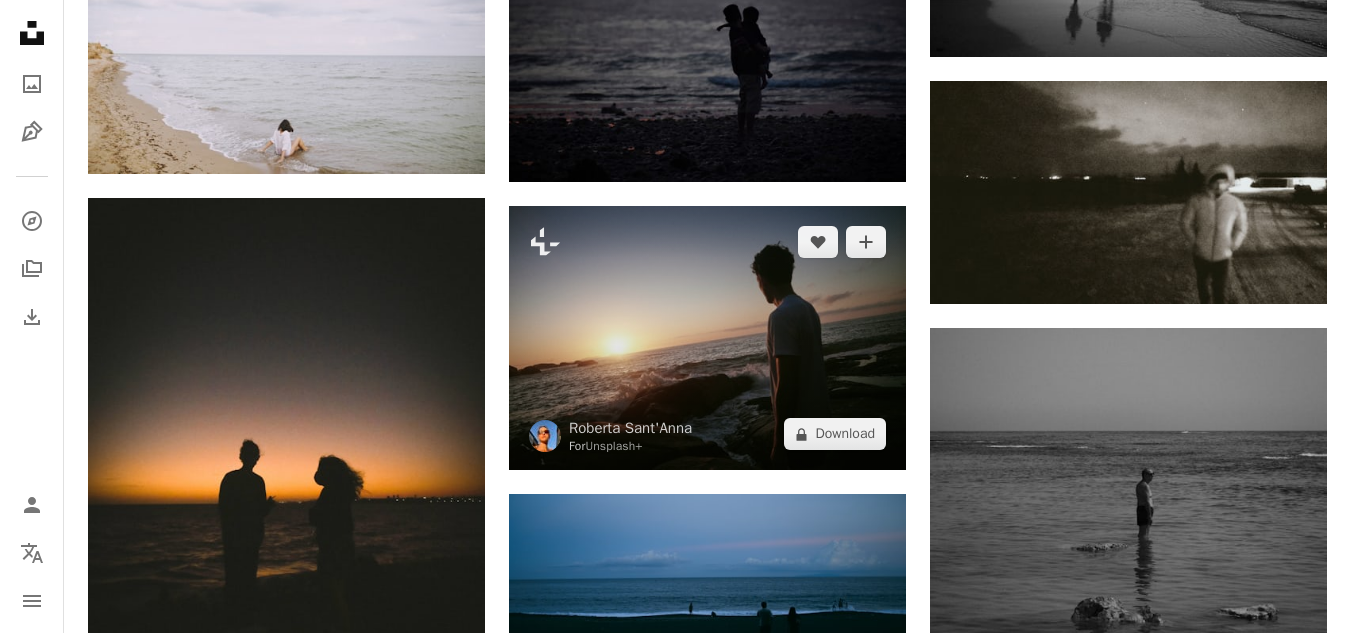 click at bounding box center (707, 338) 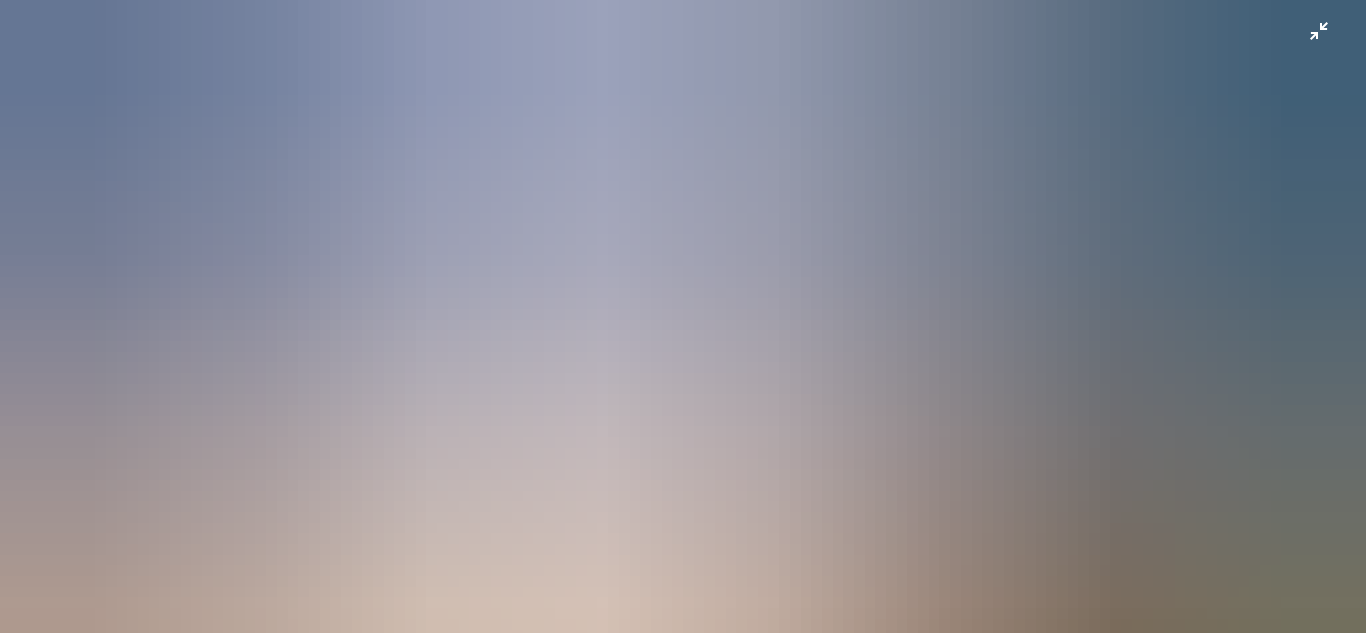 scroll, scrollTop: 129, scrollLeft: 0, axis: vertical 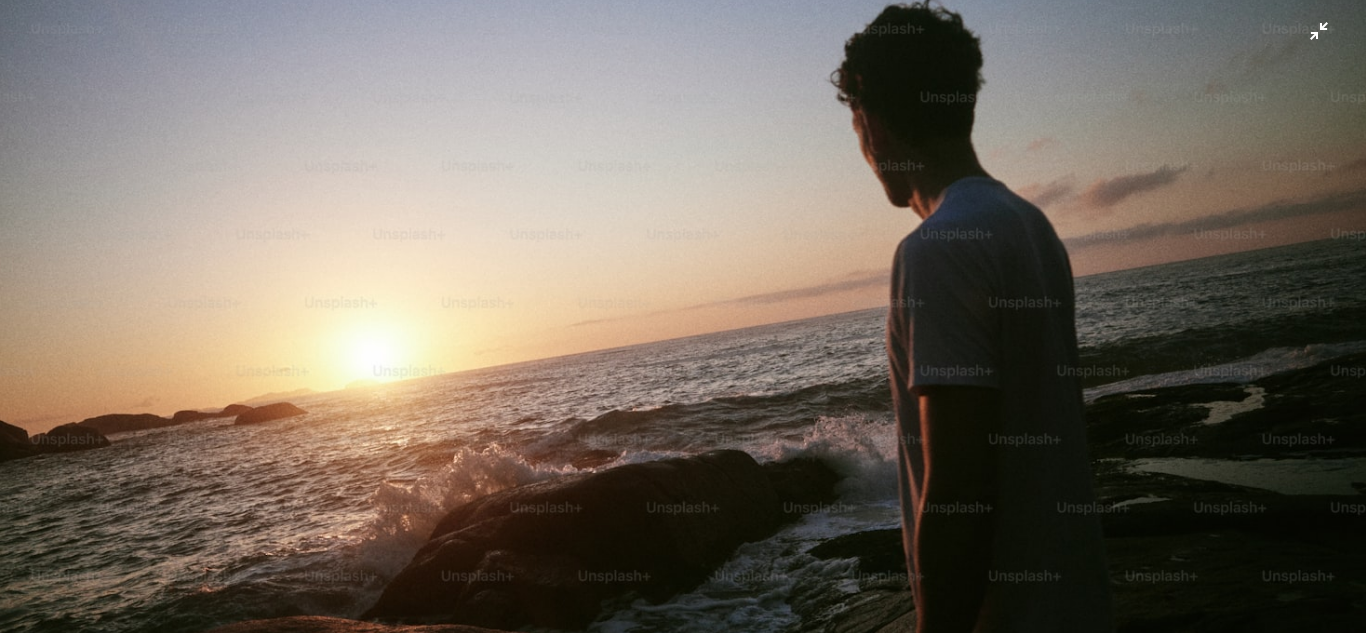 click at bounding box center [683, 326] 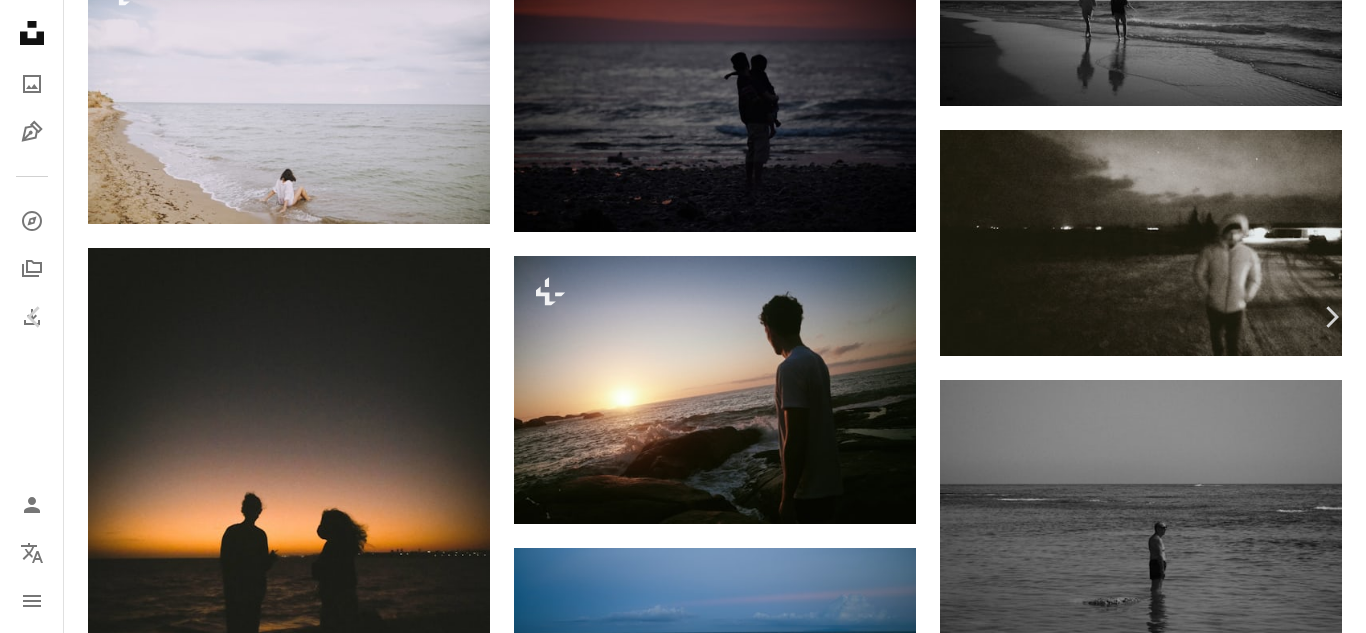 scroll, scrollTop: 35, scrollLeft: 0, axis: vertical 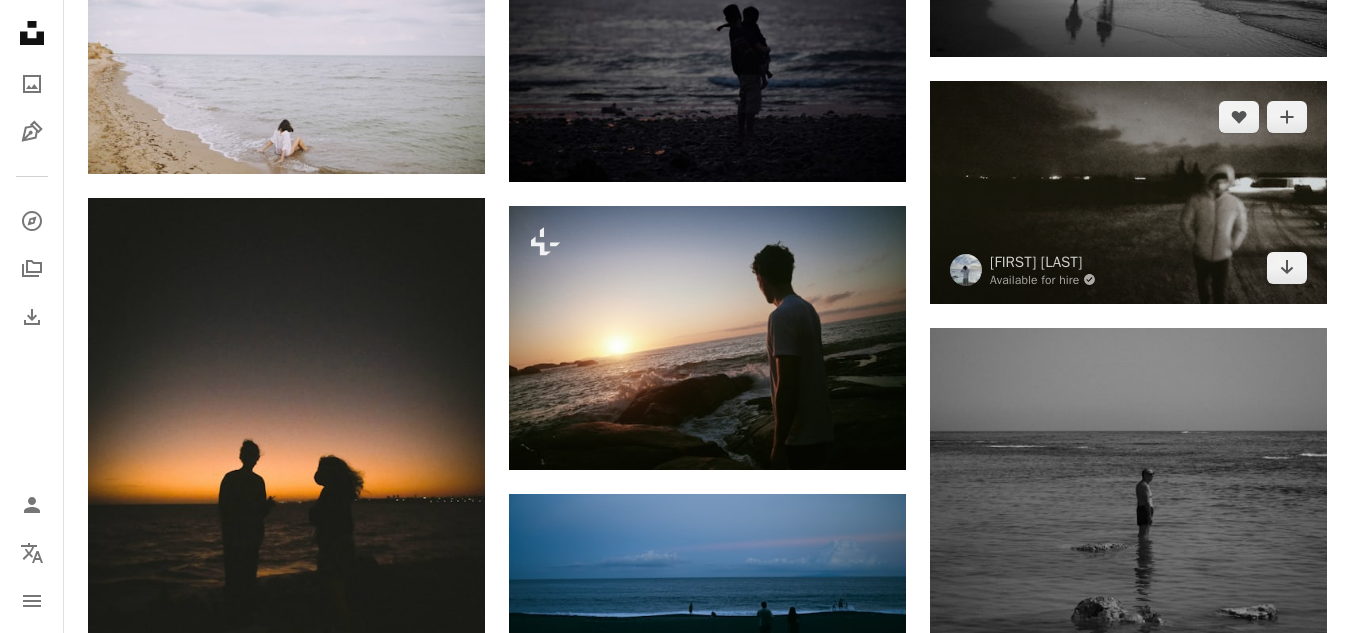 click at bounding box center [1128, 192] 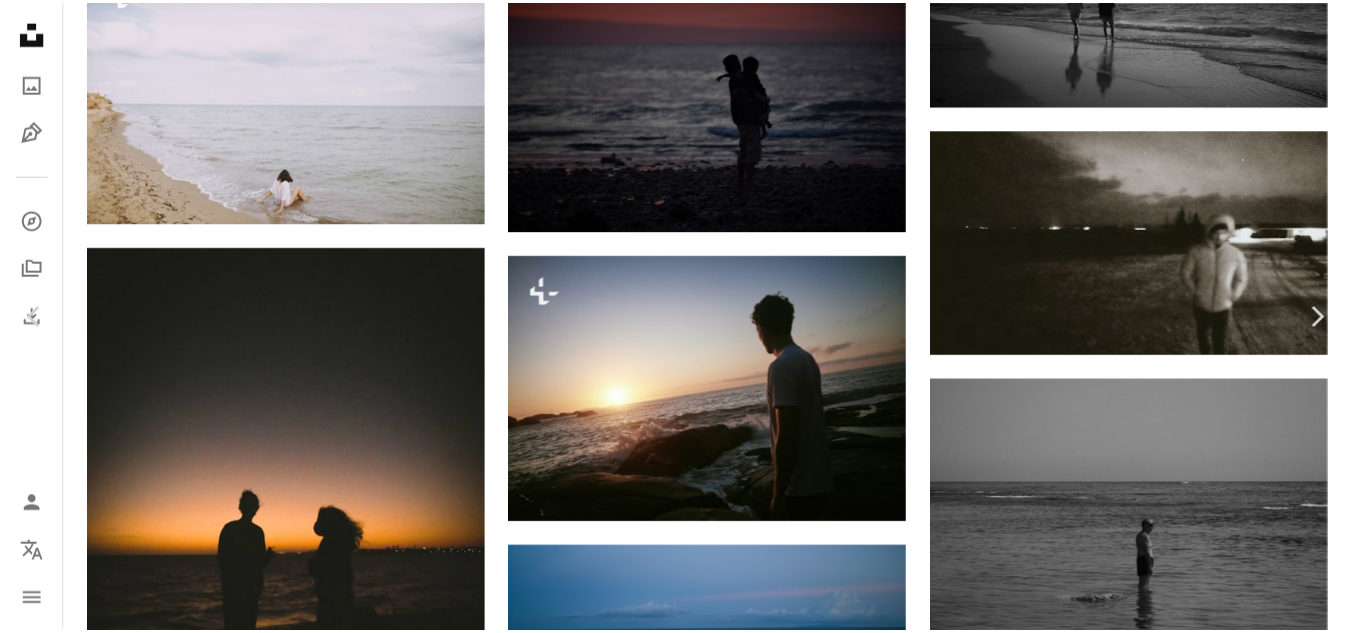 scroll, scrollTop: 7112, scrollLeft: 0, axis: vertical 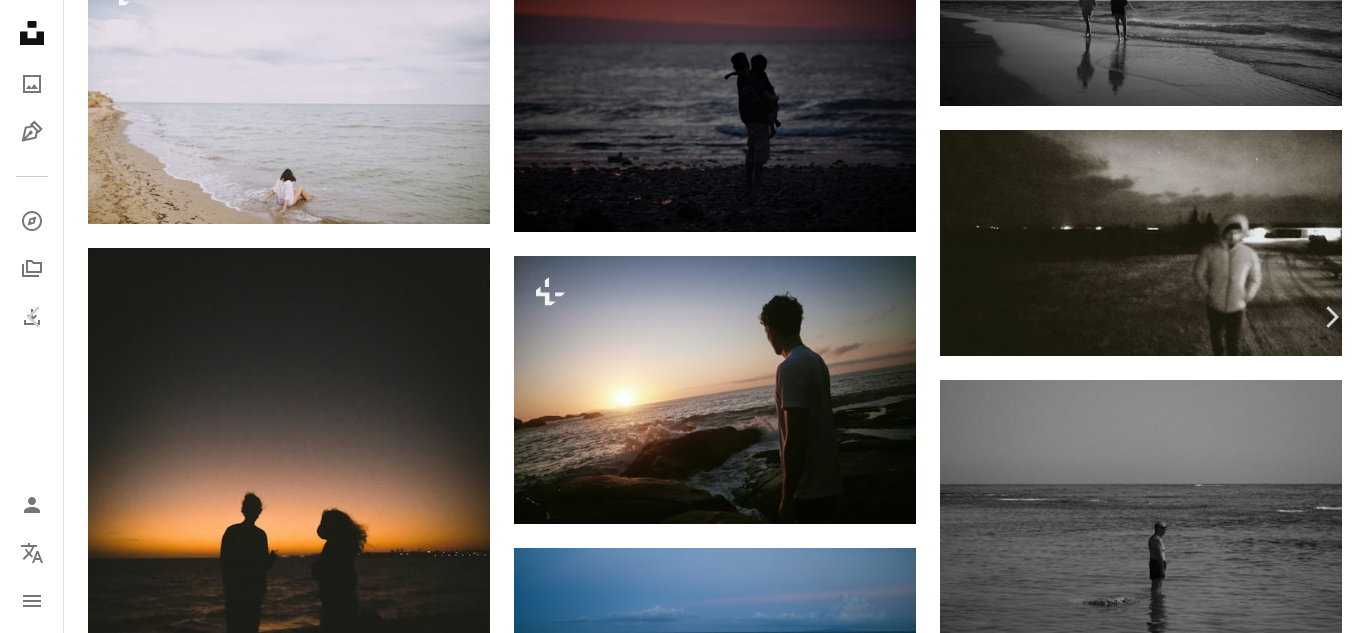 click on "An X shape Chevron left Chevron right [FIRST] [LAST] Available for hire A checkmark inside of a circle A heart A plus sign Download free Chevron down Zoom in Views 3,554 Downloads 4 A forward-right arrow Share Info icon Info More Actions Calendar outlined Published on March 7, 2025 Camera Canon, EOS R6m2 Safety Free to use under the Unsplash License portrait city human road photo face night photography grass street boy urban male child weather walking silhouette path kid outdoors Public domain images Browse premium related images on iStock | Save 20% with code UNSPLASH20 View more on iStock ↗ Related images A heart A plus sign [FIRST] [LAST] Available for hire A checkmark inside of a circle Arrow pointing down Plus sign for Unsplash+ A heart A plus sign [FIRST] [LAST] For Unsplash+ A lock Download A heart A plus sign [FIRST] [LAST] Arrow pointing down A heart A plus sign [FIRST] Available for hire A checkmark inside of a circle Arrow pointing down A heart A plus sign [FIRST] [LAST]" at bounding box center (683, 3175) 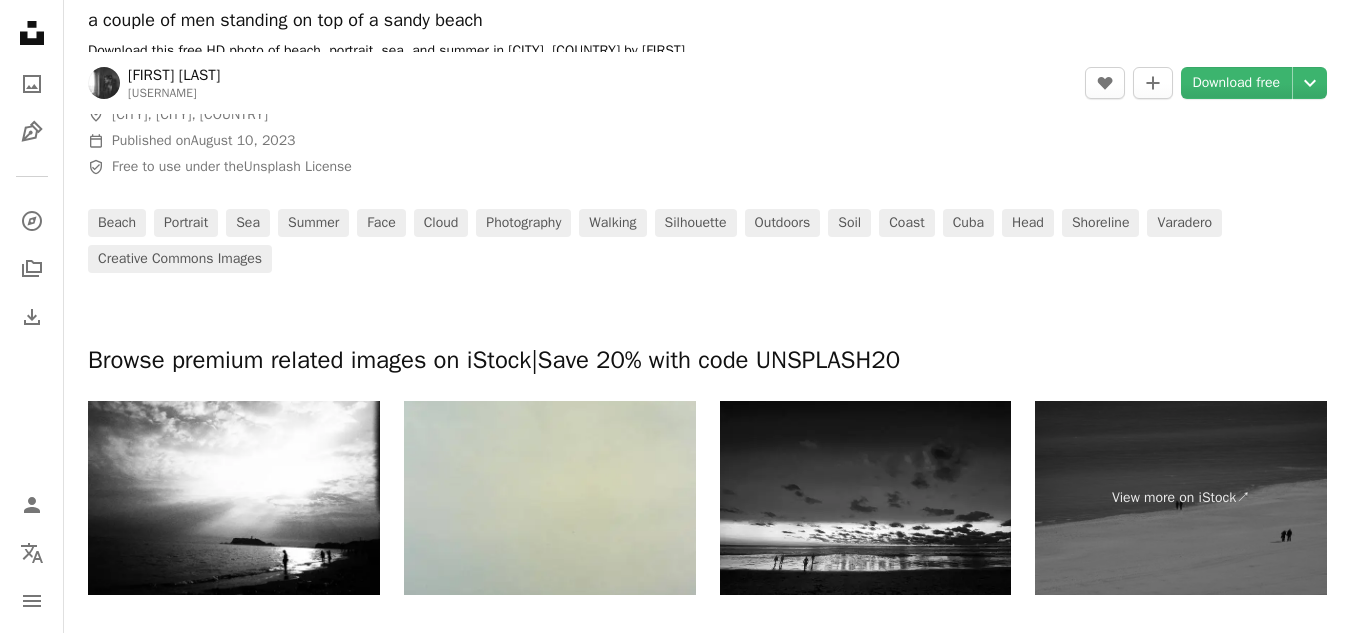 scroll, scrollTop: 0, scrollLeft: 0, axis: both 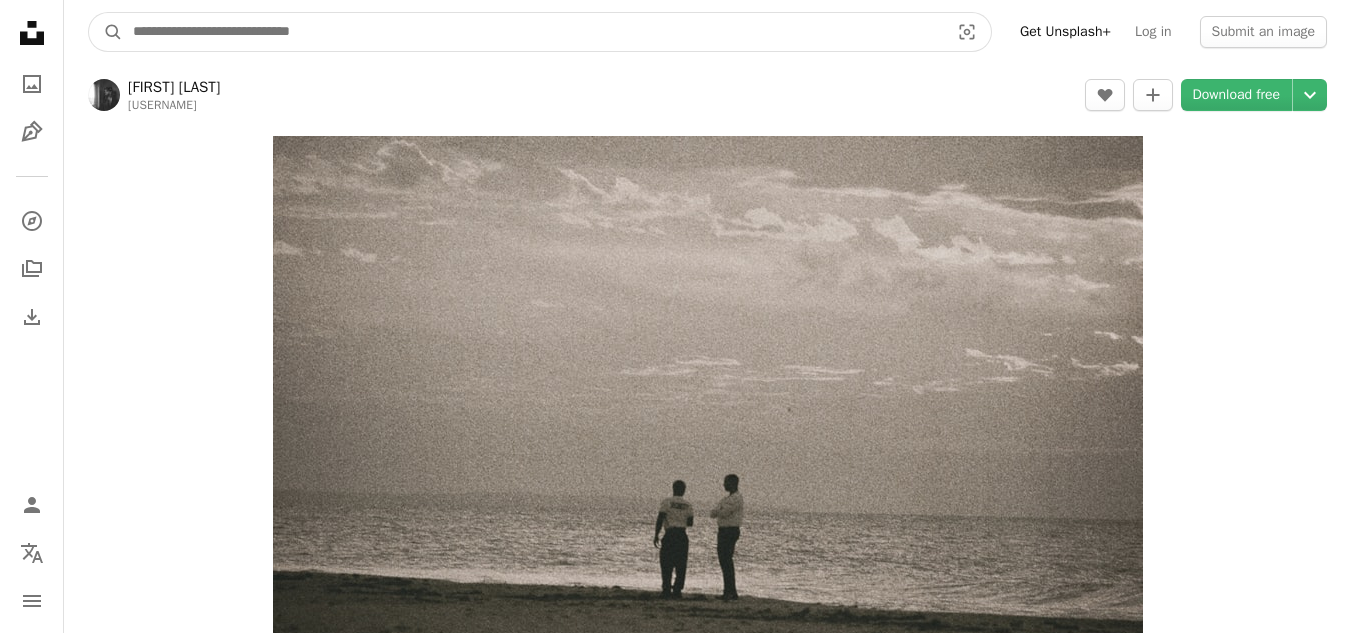 click at bounding box center [533, 32] 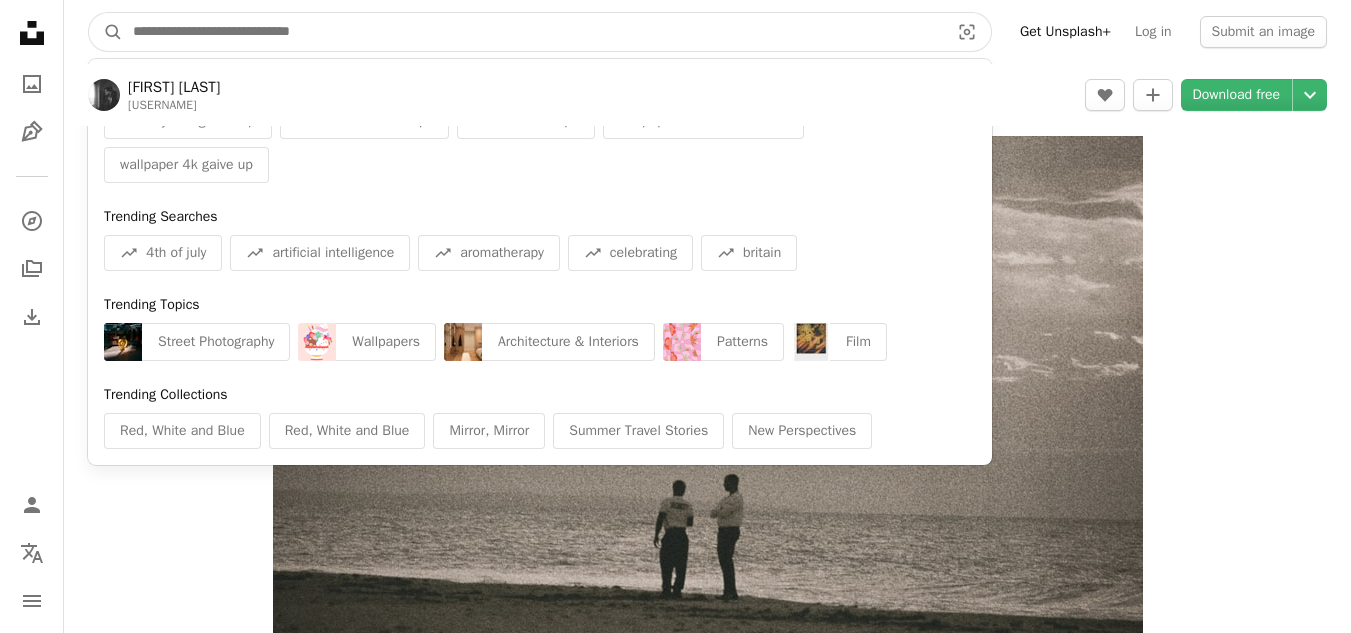 paste on "**********" 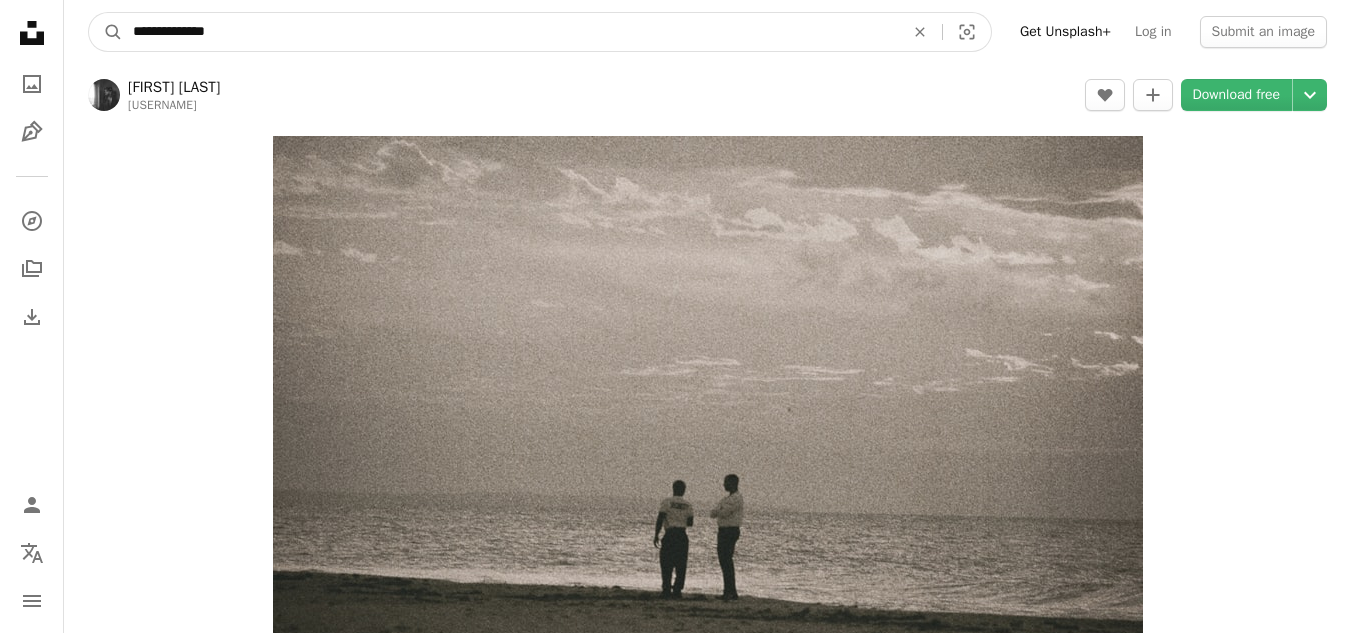 type on "**********" 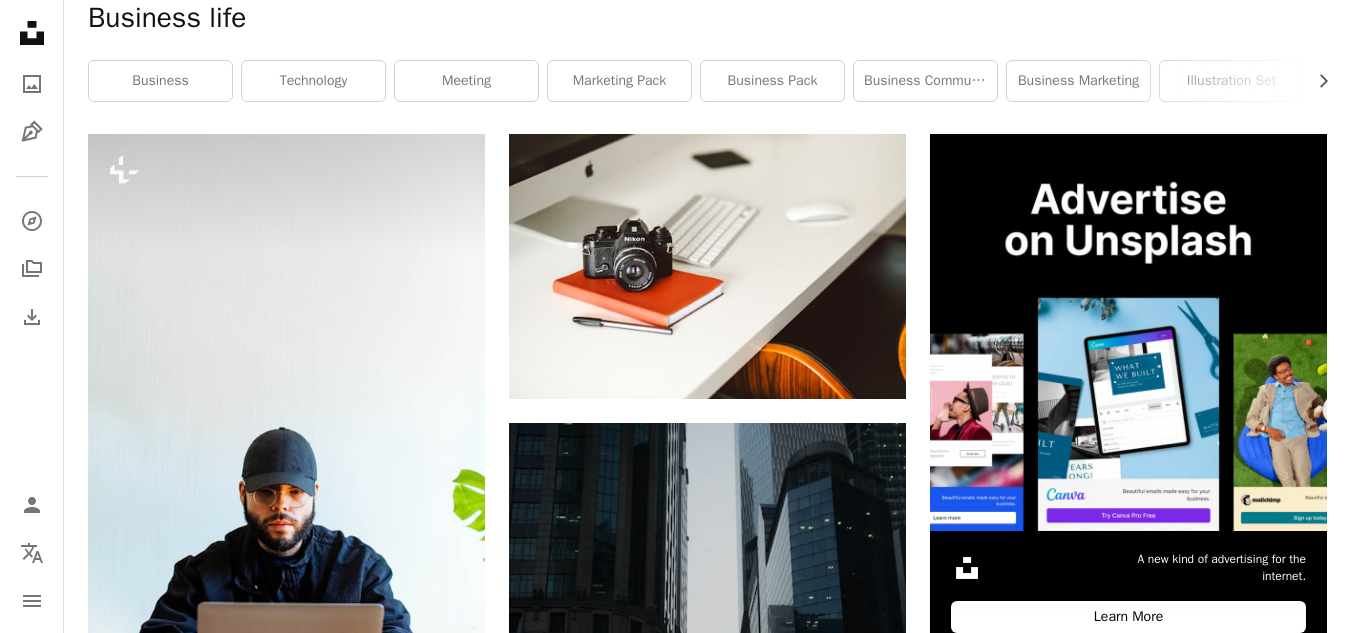 scroll, scrollTop: 0, scrollLeft: 0, axis: both 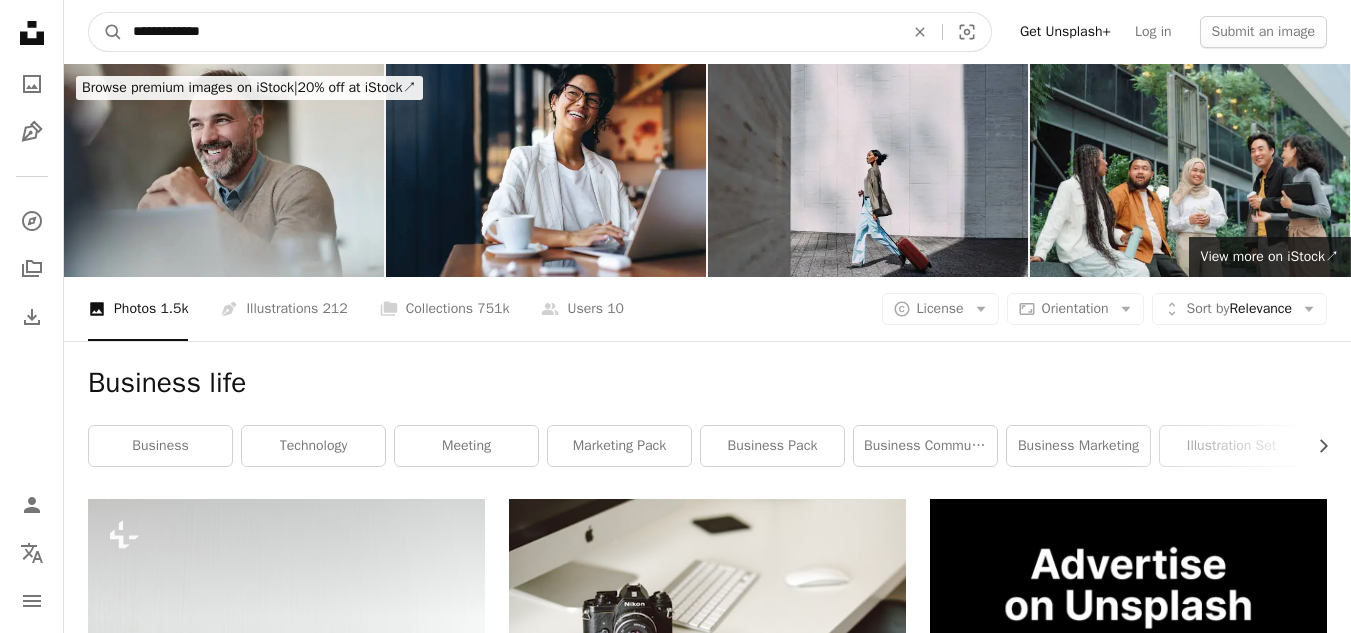click on "**********" at bounding box center (510, 32) 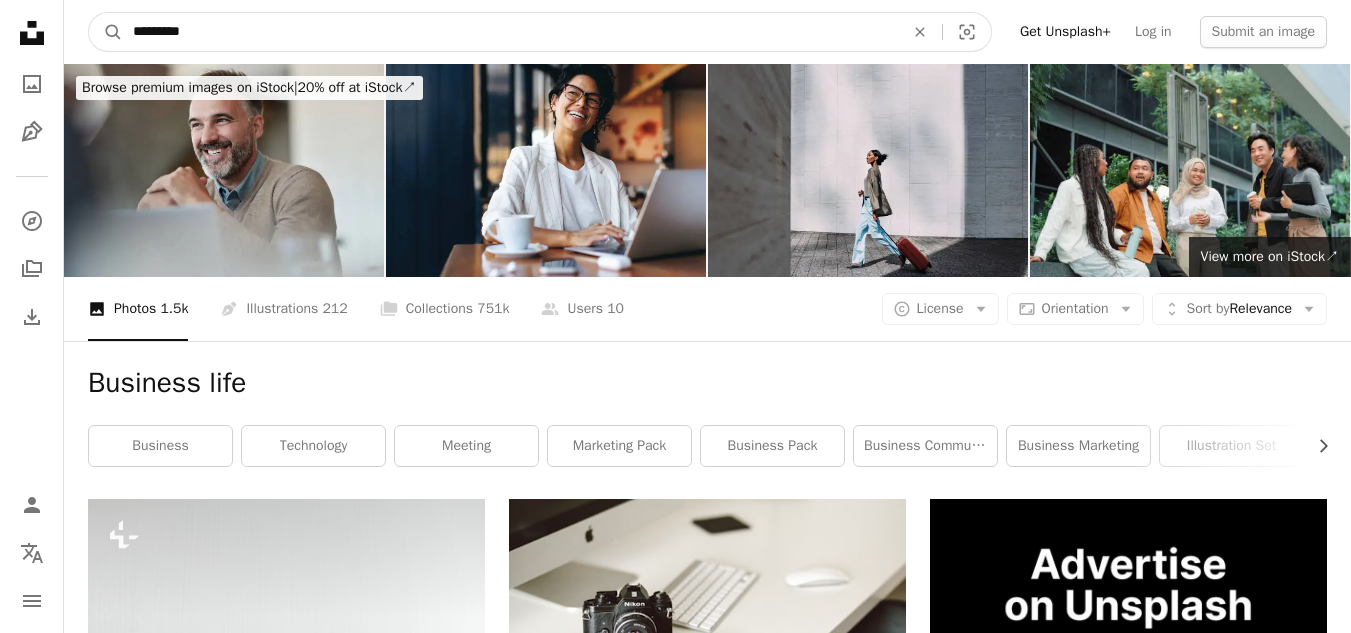 type on "*********" 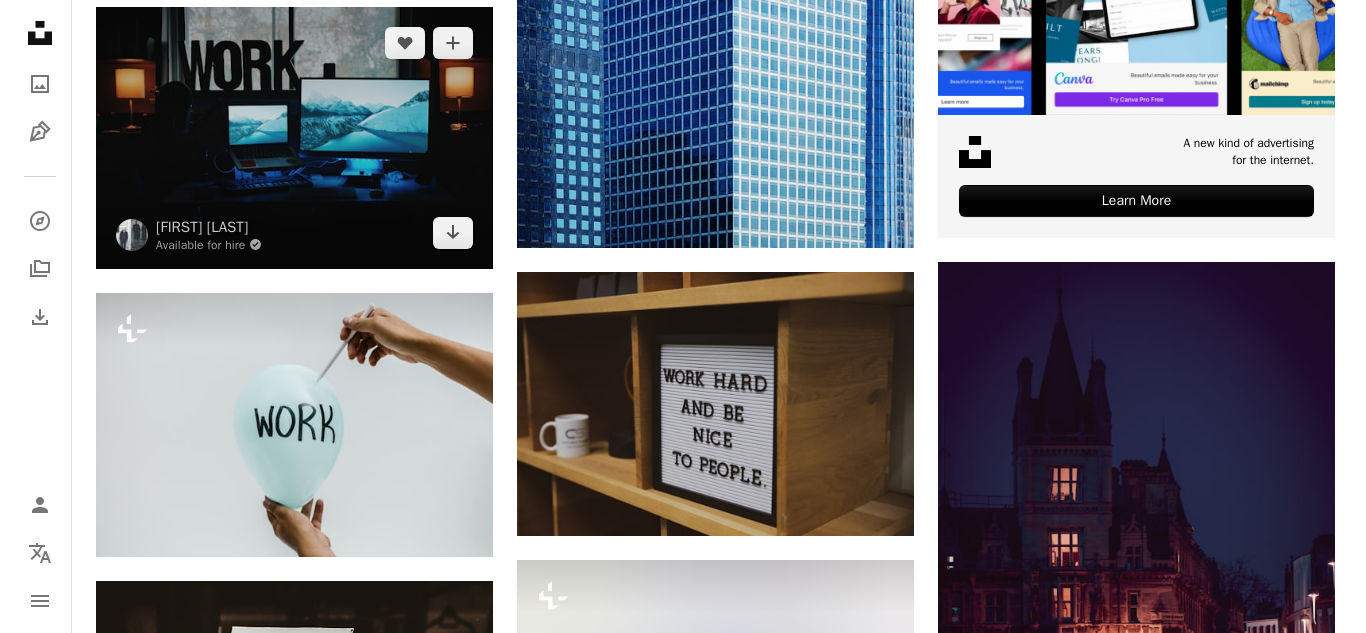 scroll, scrollTop: 800, scrollLeft: 0, axis: vertical 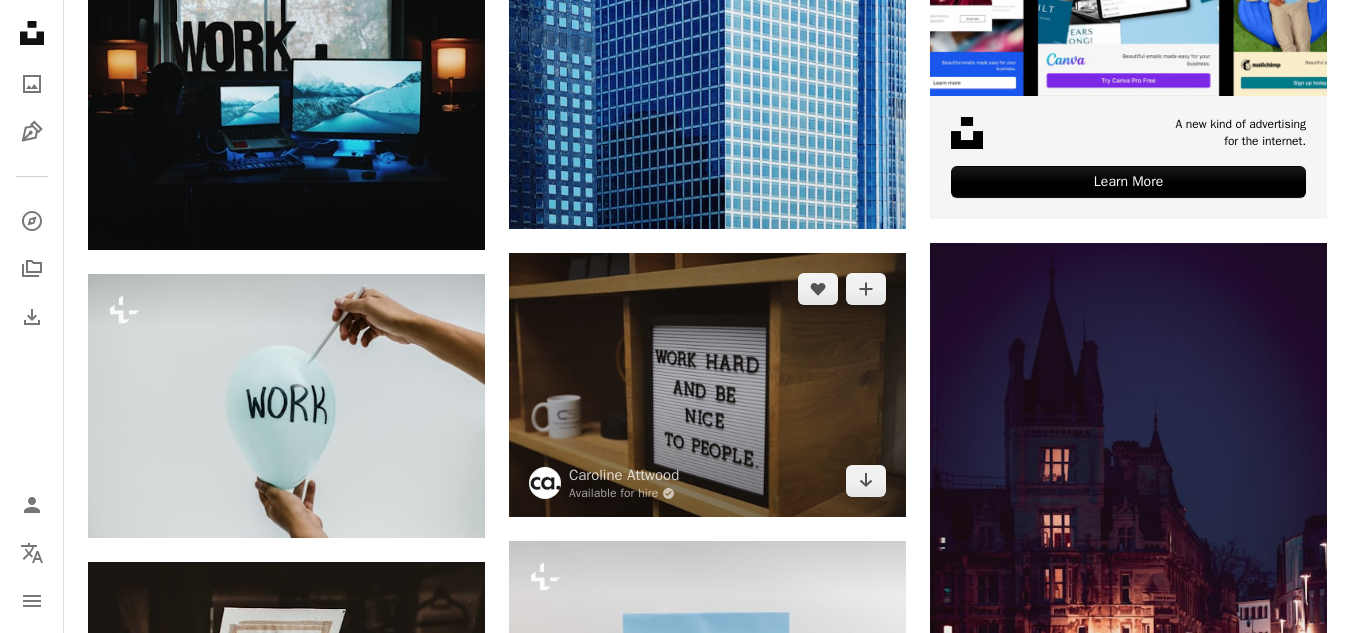 click at bounding box center [707, 385] 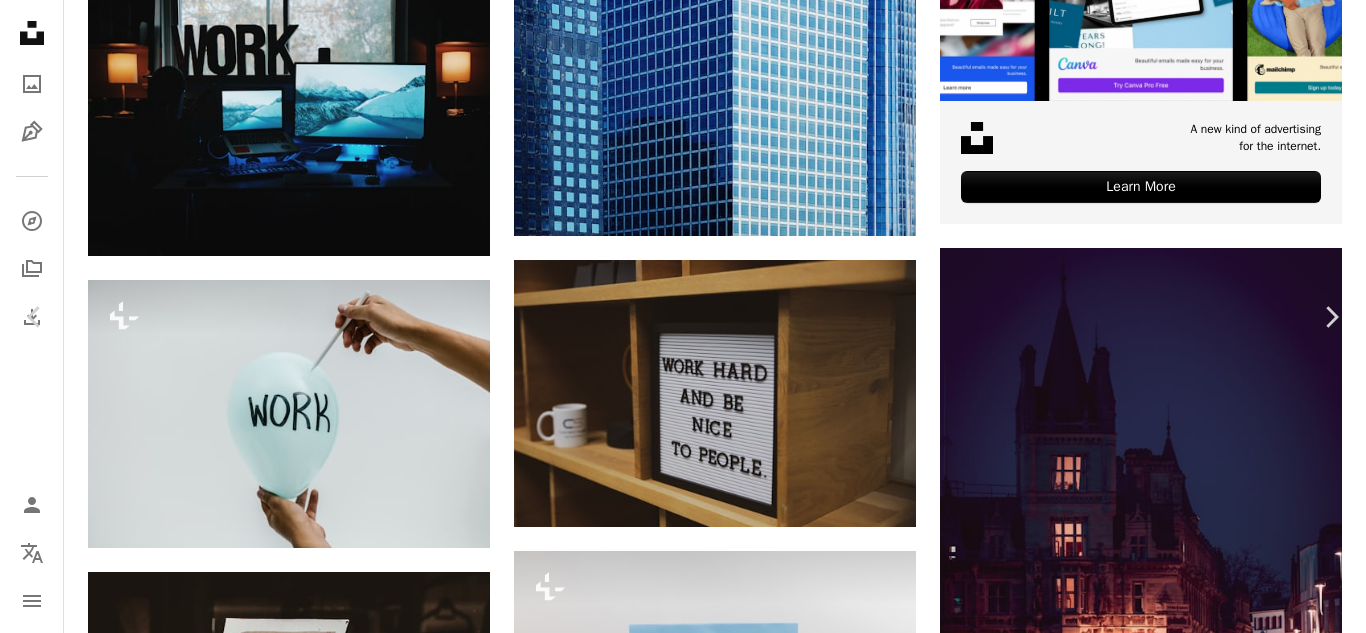 click on "Download free" at bounding box center (1167, 3870) 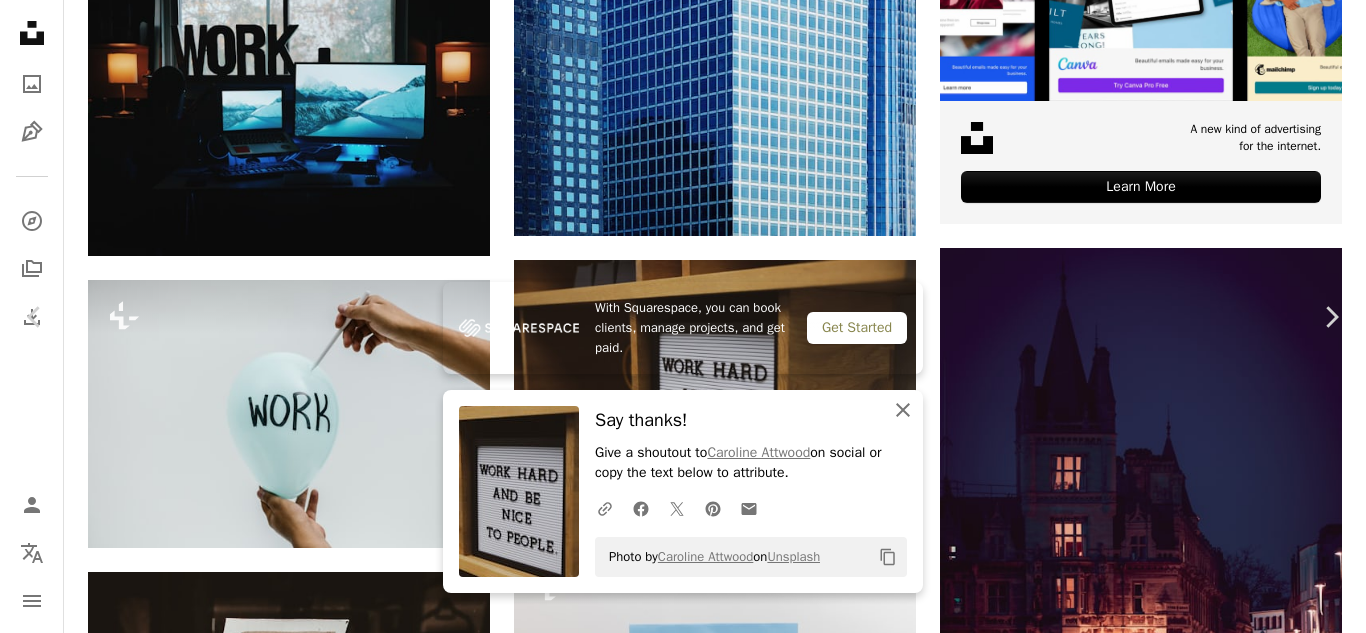 click on "An X shape" 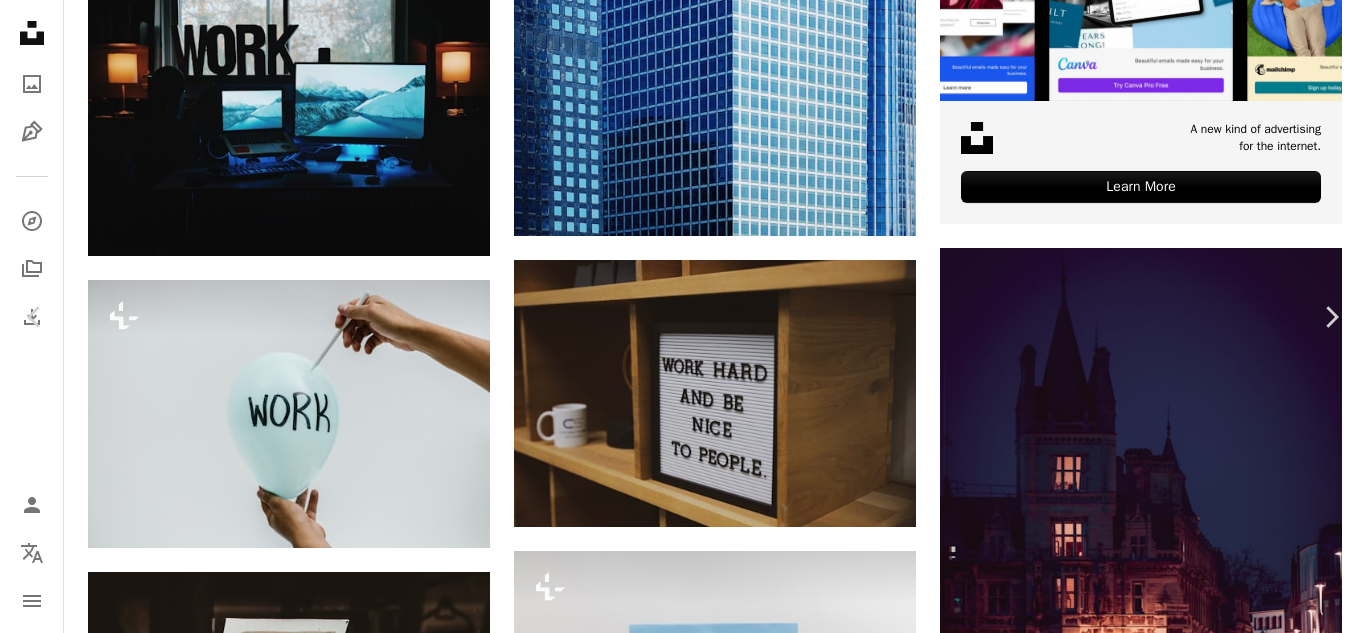 scroll, scrollTop: 6630, scrollLeft: 0, axis: vertical 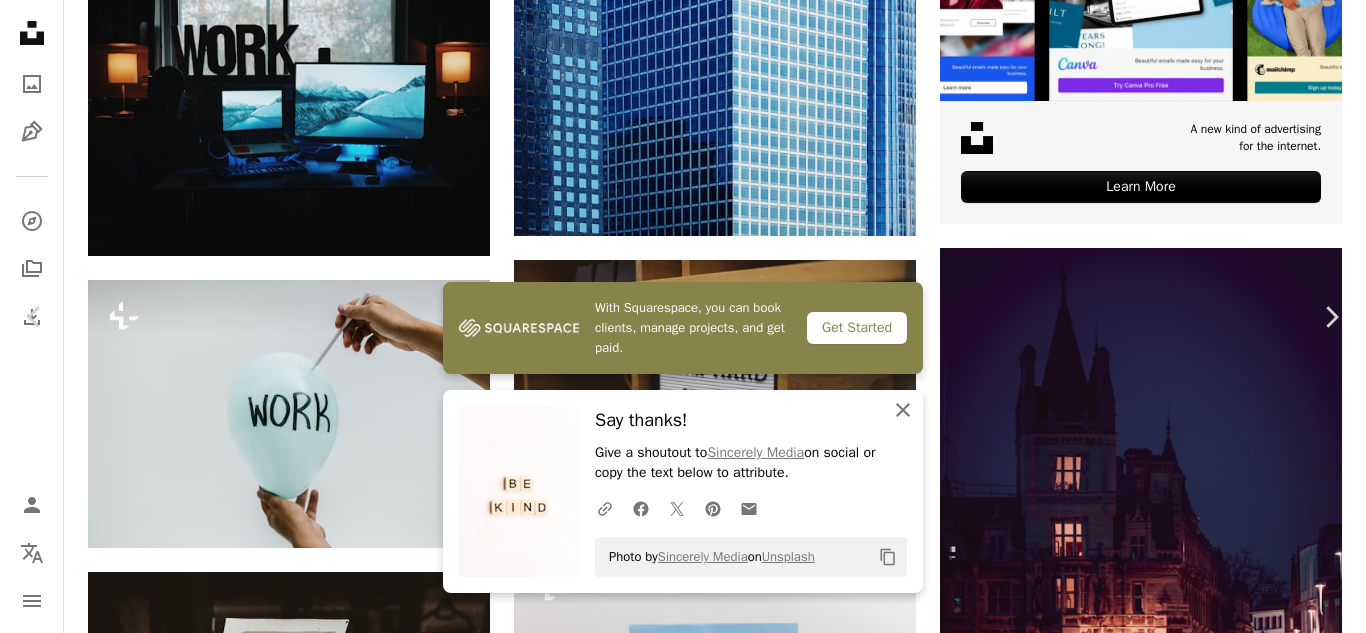 click 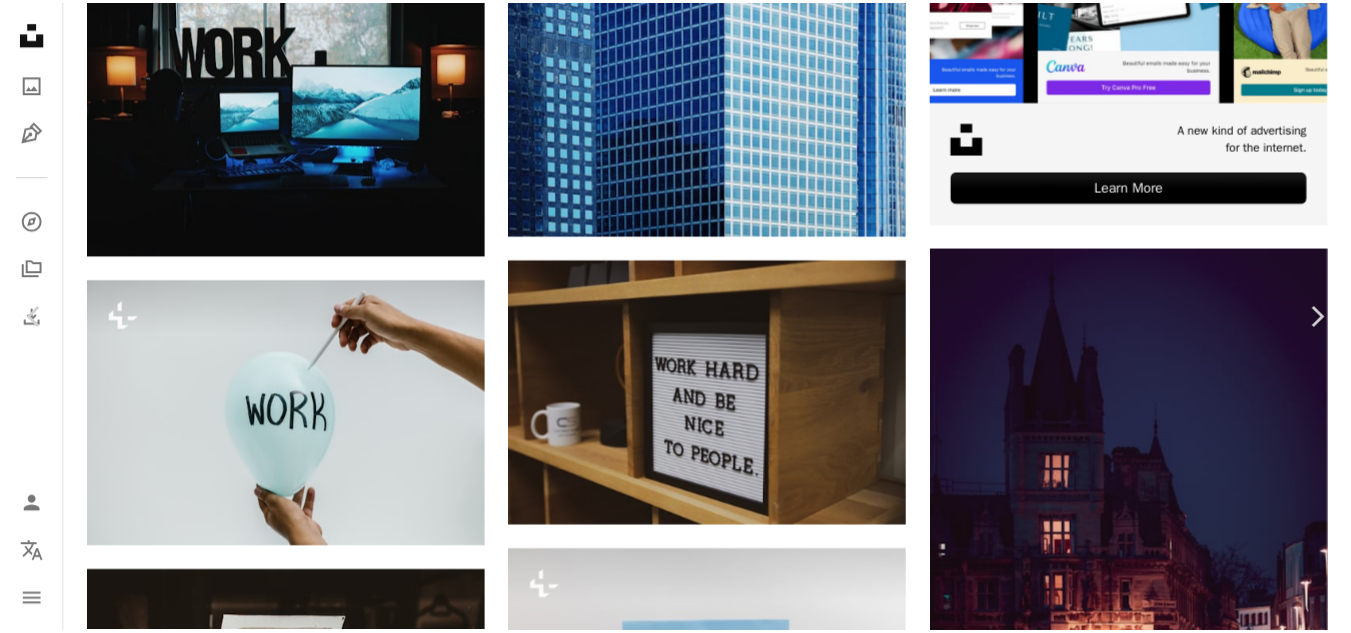 scroll, scrollTop: 11115, scrollLeft: 0, axis: vertical 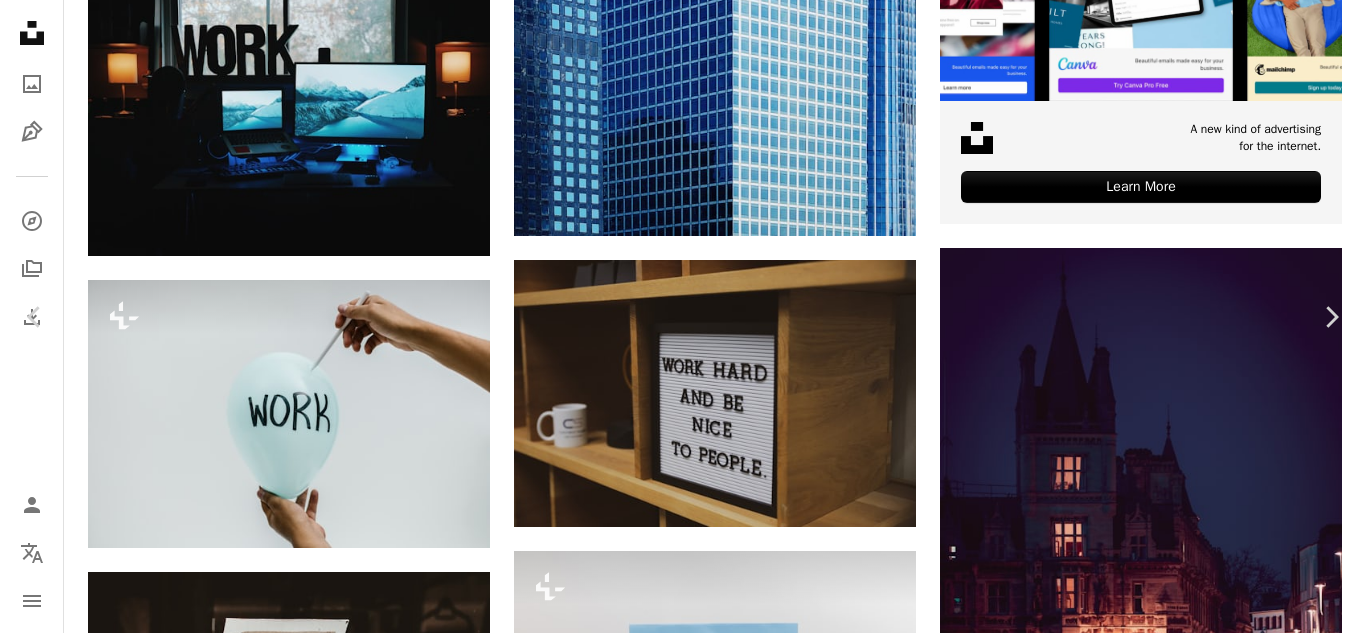click on "An X shape Chevron left Chevron right [FIRST] [LAST] Available for hire A checkmark inside of a circle A heart A plus sign Download free Chevron down Zoom in Views 3,372,553 Downloads 29,538 Featured in Photos , Spirituality A forward-right arrow Share Info icon Info More Actions Calendar outlined Published on June 27, 2019 Camera Canon, EOS 700D Safety Free to use under the Unsplash License spirituality quote text brown word symbol words number alphabet page Public domain images Browse premium related images on iStock | Save 20% with code UNSPLASH20 View more on iStock ↗ Related images A heart A plus sign [FIRST] [LAST] Available for hire A checkmark inside of a circle Arrow pointing down A heart A plus sign [USERNAME] Available for hire A checkmark inside of a circle Arrow pointing down A heart A plus sign [FIRST] [LAST] Arrow pointing down A heart A plus sign [FIRST] [LAST] Available for hire A checkmark inside of a circle Arrow pointing down A heart" at bounding box center (683, 9827) 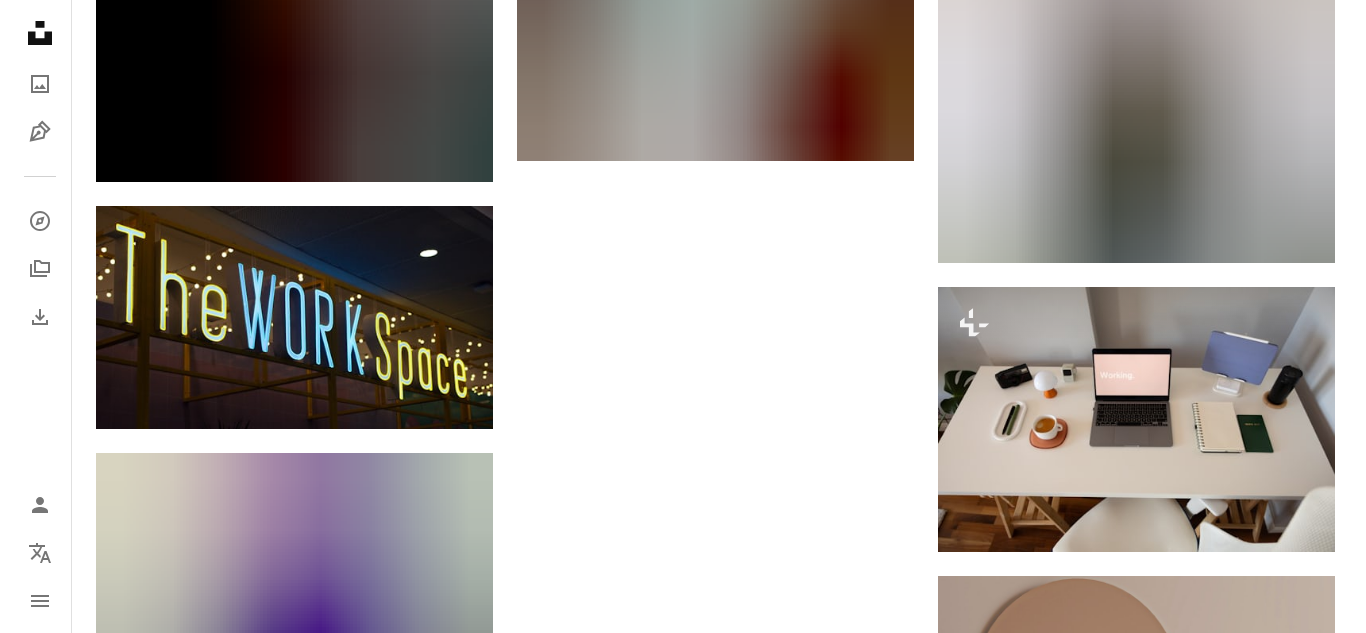 scroll, scrollTop: 7893, scrollLeft: 0, axis: vertical 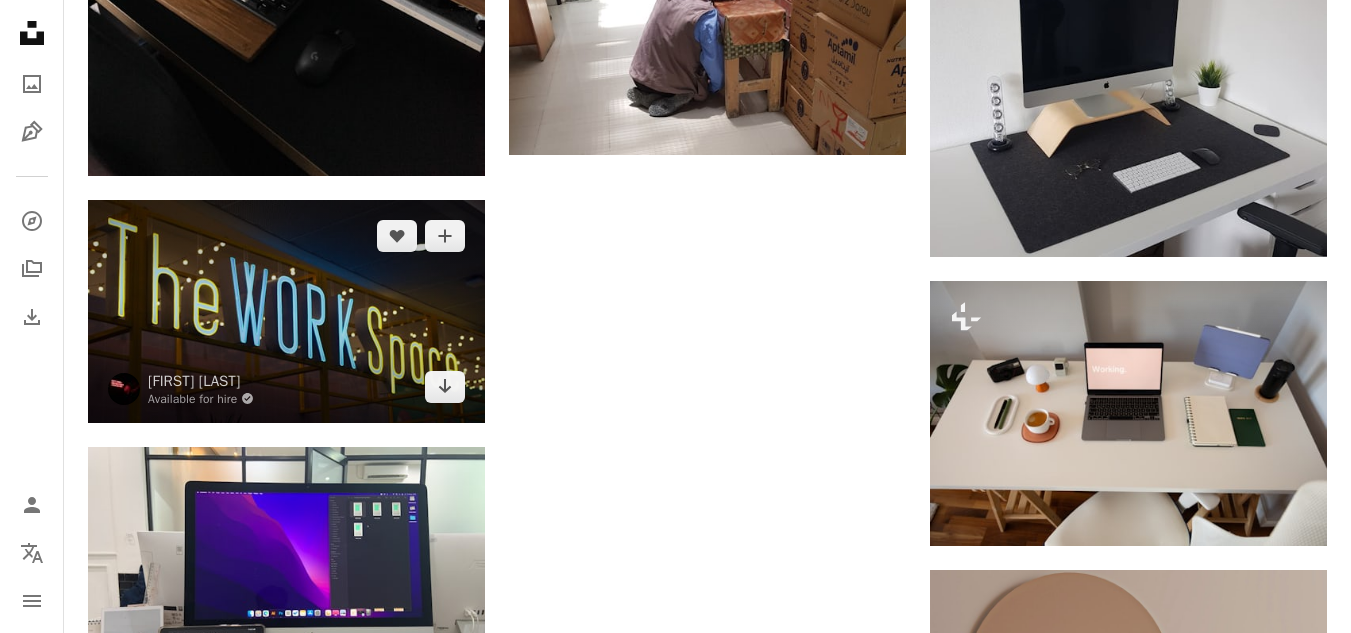 click at bounding box center [286, 311] 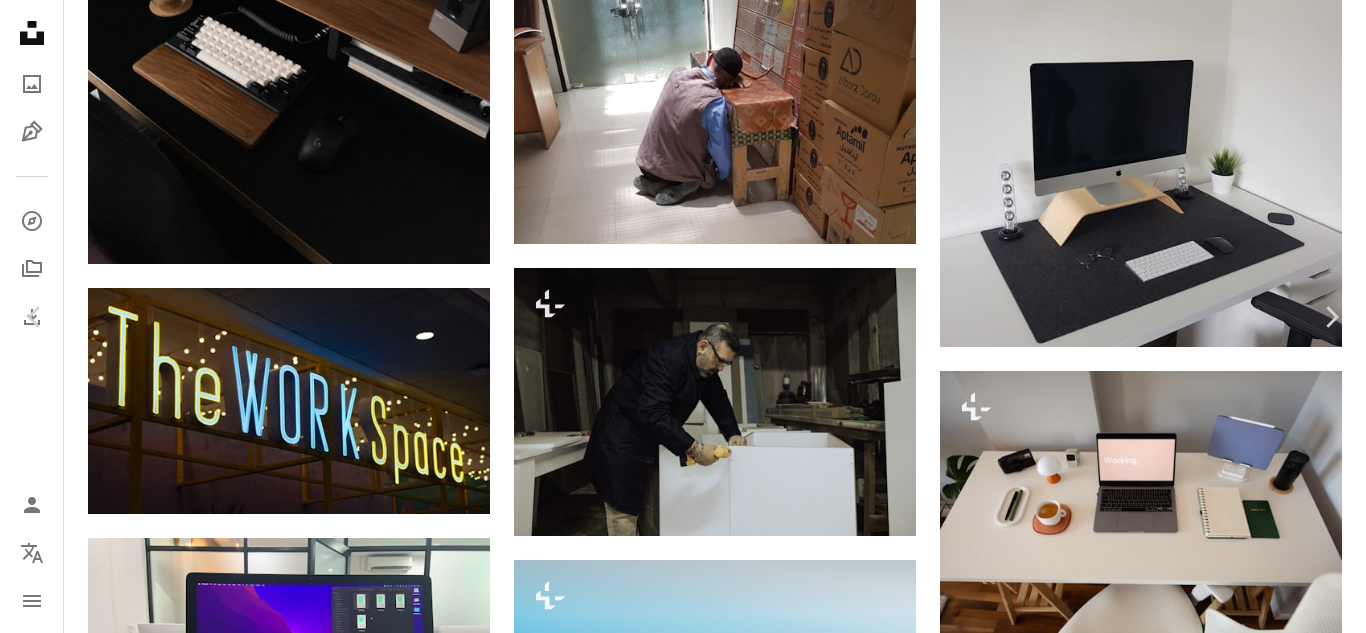 scroll, scrollTop: 0, scrollLeft: 0, axis: both 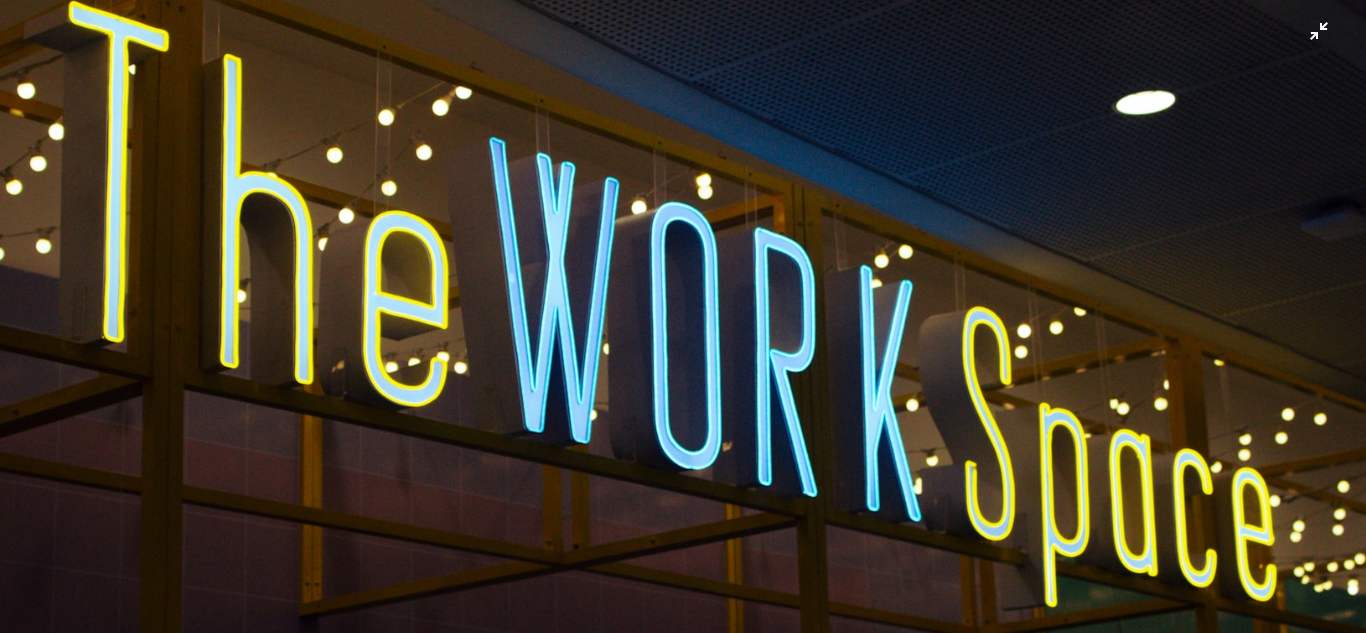 click at bounding box center [683, 324] 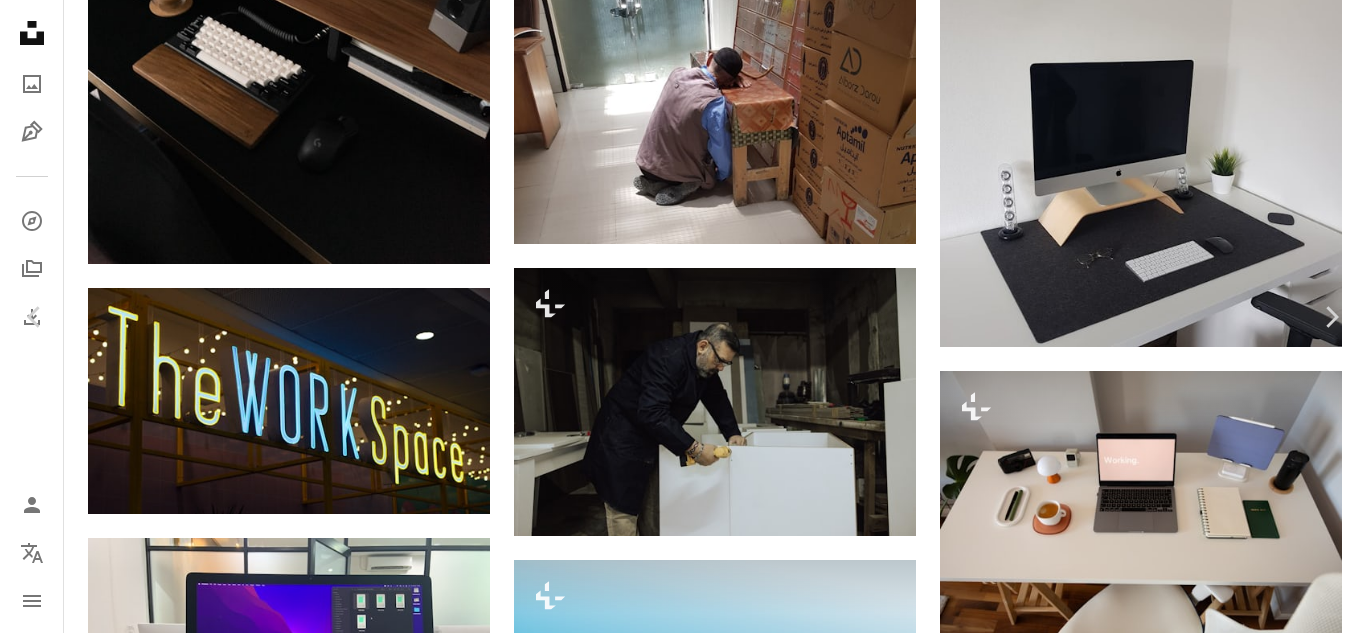 scroll, scrollTop: 1023, scrollLeft: 0, axis: vertical 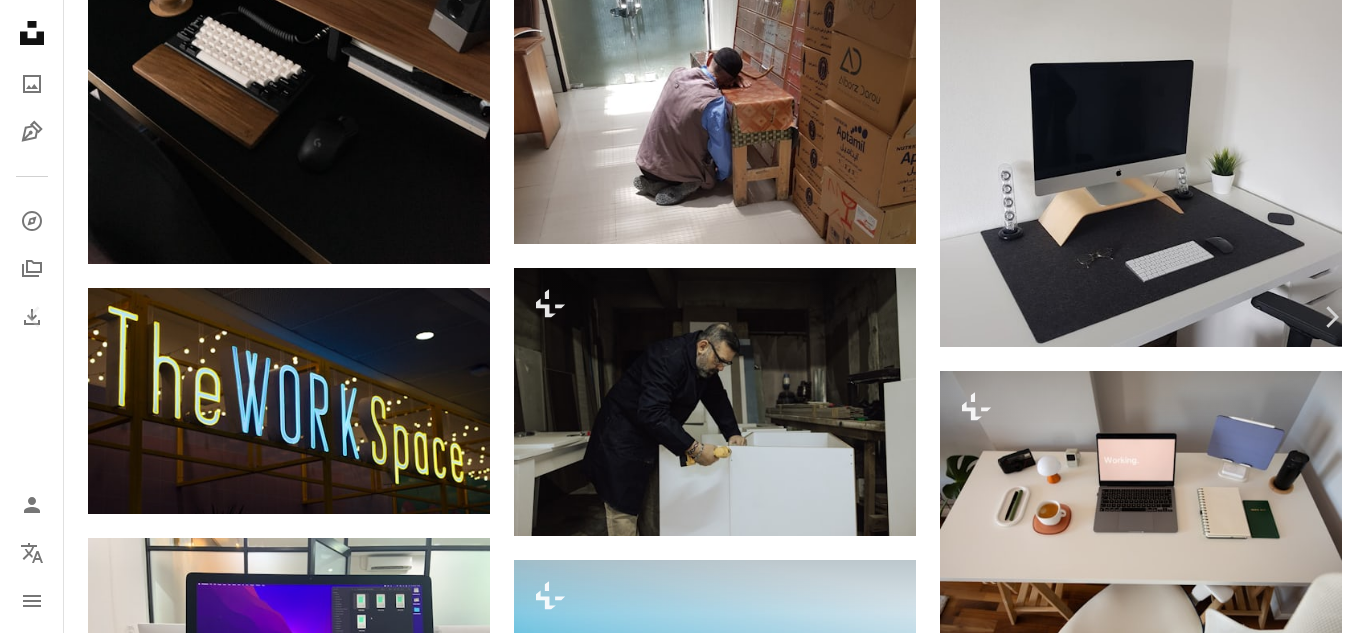 click at bounding box center (676, 4776) 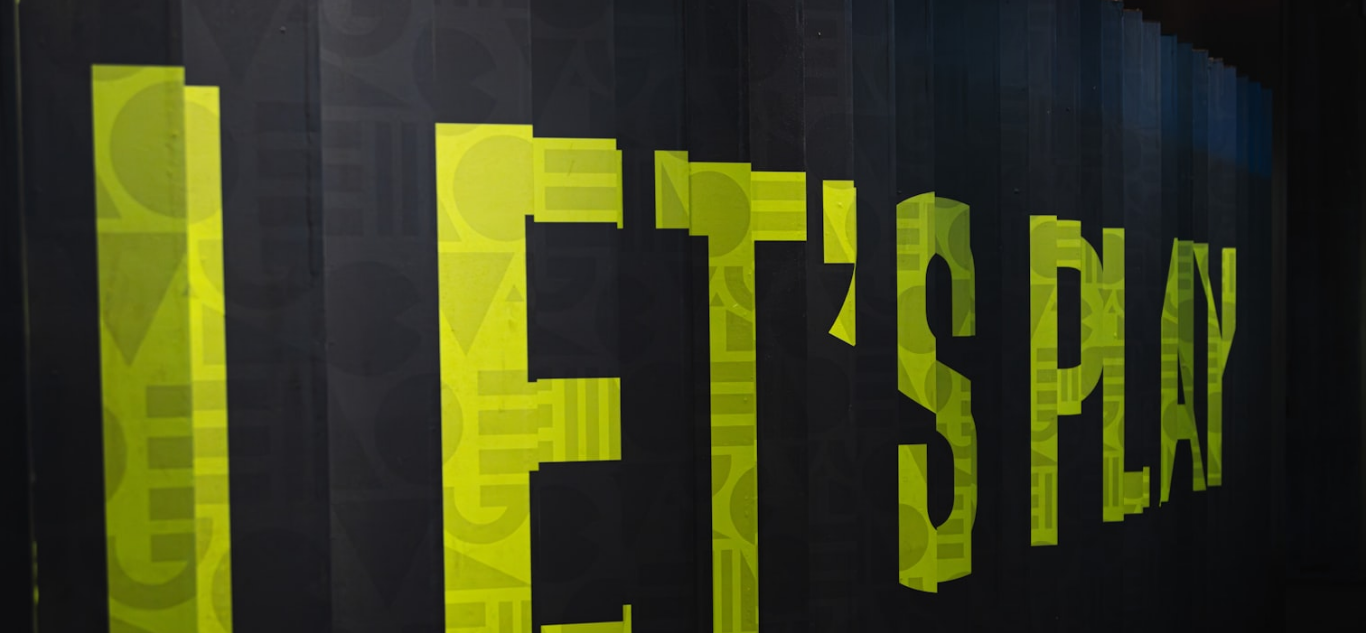 scroll, scrollTop: 108, scrollLeft: 0, axis: vertical 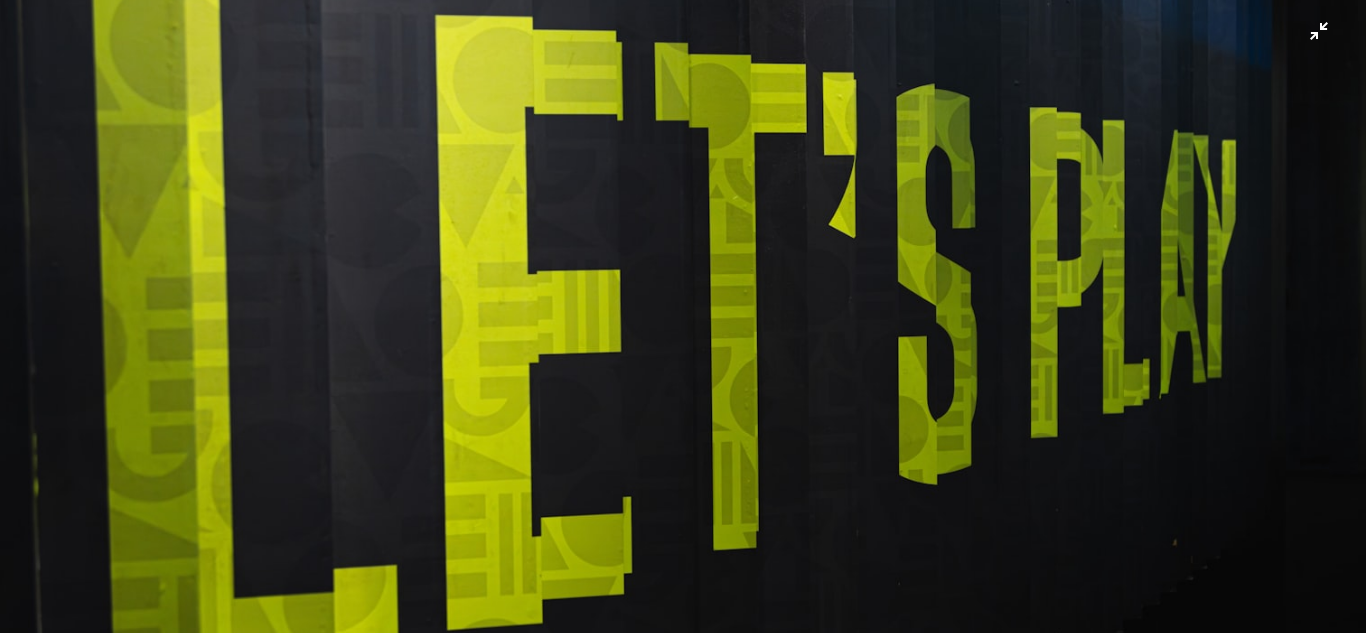 click at bounding box center (683, 325) 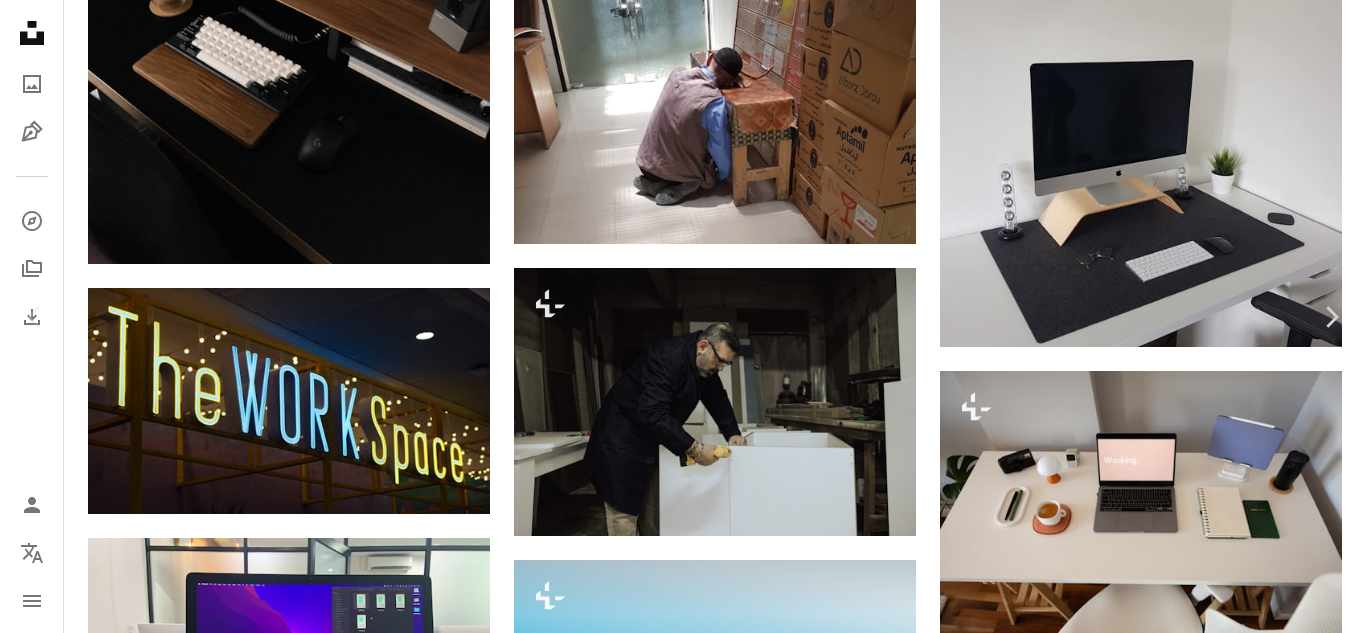 scroll, scrollTop: 35, scrollLeft: 0, axis: vertical 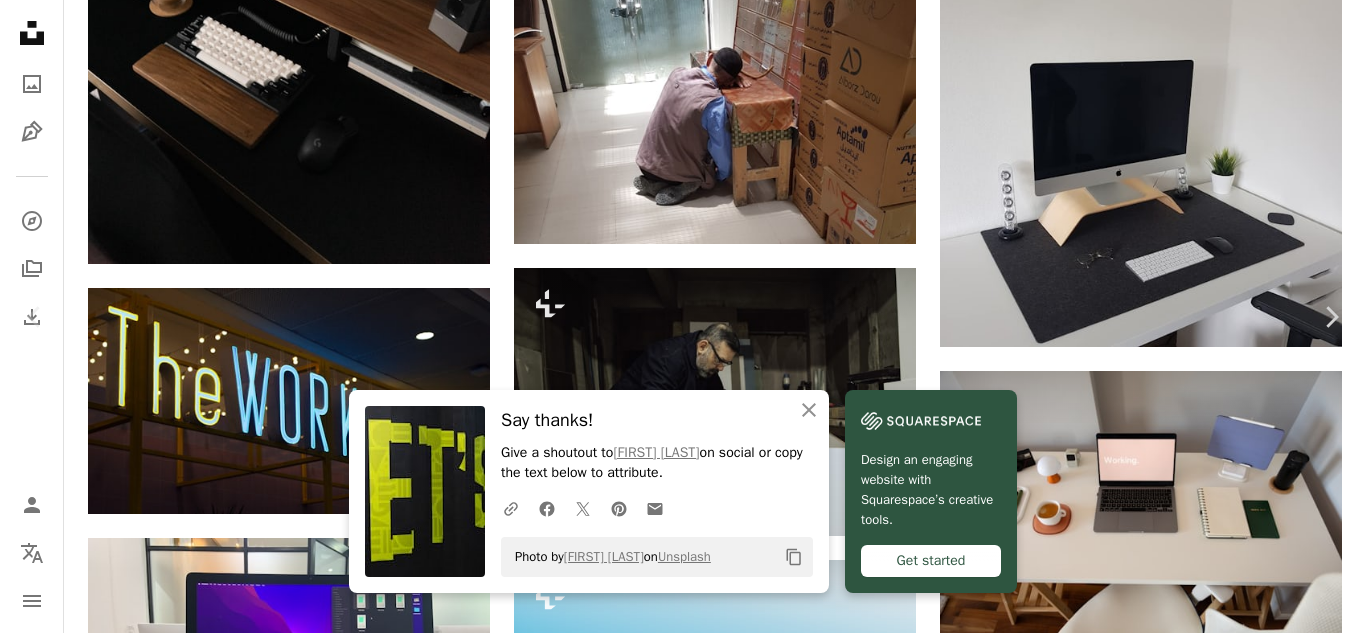 click on "Unsplash logo Unsplash Home A photo Pen Tool A compass A stack of folders Download Person Localization icon navigation menu A magnifying glass ********* An X shape Visual search Get Unsplash+ Log in Submit an image Browse premium images on iStock  |  20% off at iStock  ↗ Browse premium images on iStock 20% off at iStock  ↗ View more  ↗ View more on iStock  ↗ A photo Photos 	 629 Pen Tool Illustrations 	 23 A stack of folders Collections 	 397k A group of people Users 	 2 A copyright icon © License Arrow down Aspect ratio Orientation Arrow down Unfold Sort by  Relevance Arrow down Filters Filters Only work Chevron right text work grey sign city urban building blue word worker quote architecture Plus sign for Unsplash+ A heart A plus sign [FIRST] [LAST] For  Unsplash+ A lock Download A heart A plus sign [FIRST] [LAST] Available for hire A checkmark inside of a circle Arrow pointing down Plus sign for Unsplash+ A heart A plus sign [FIRST] [LAST] For  Unsplash+ A lock Download A heart A plus sign [FIRST]" at bounding box center [683, -1748] 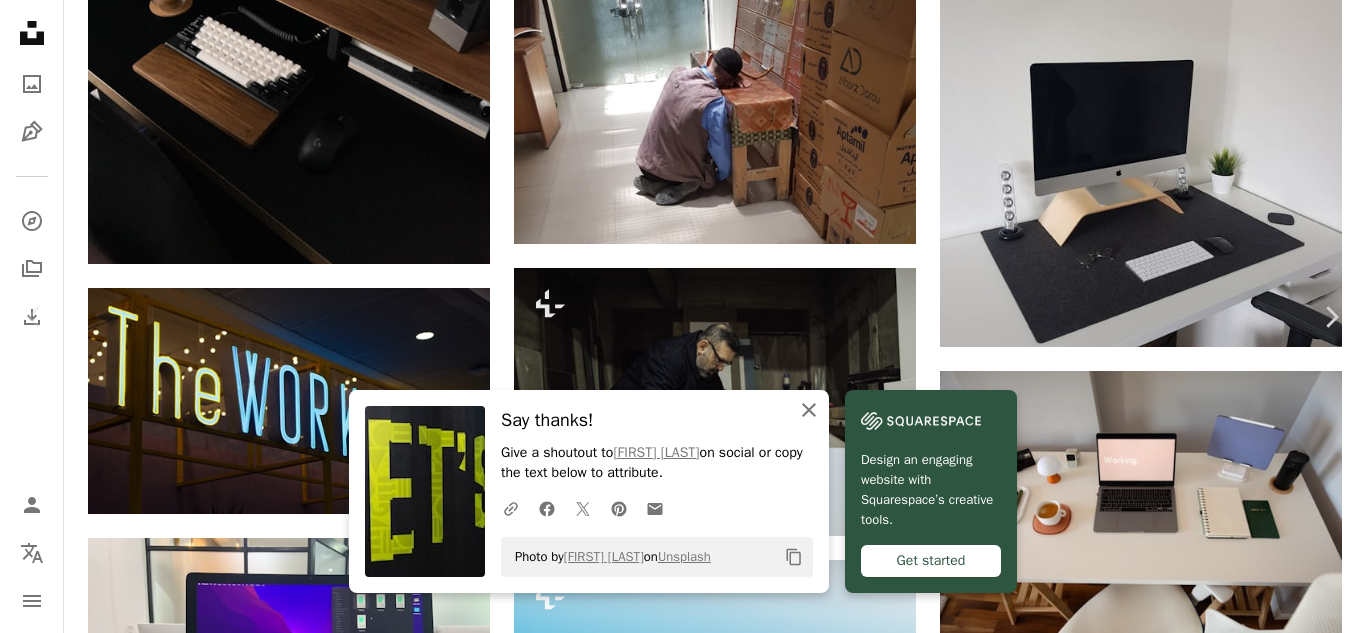 click on "An X shape" 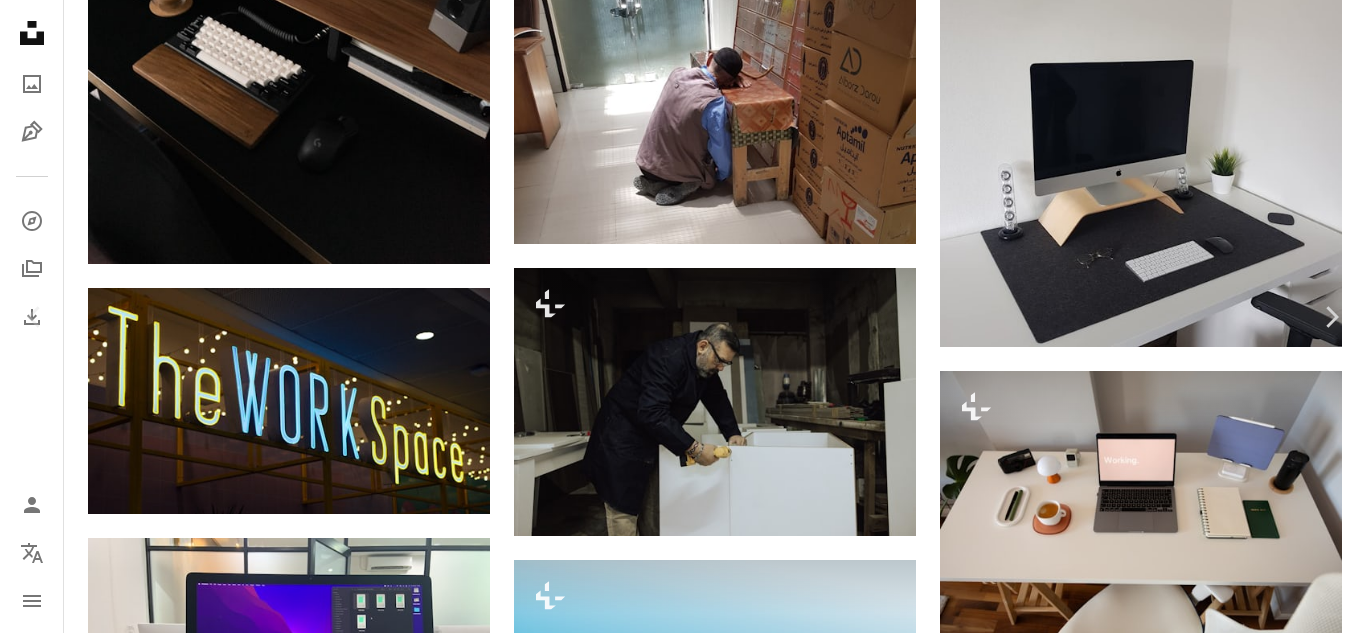 scroll, scrollTop: 8359, scrollLeft: 0, axis: vertical 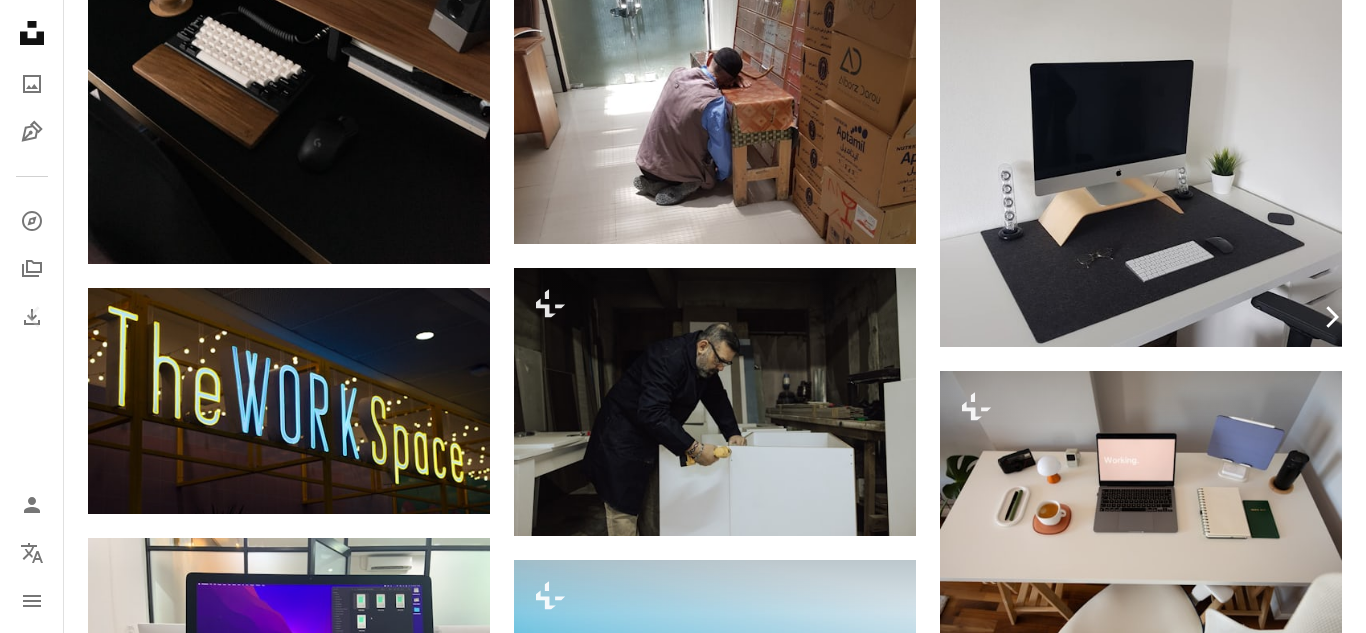 click on "Chevron right" at bounding box center (1331, 317) 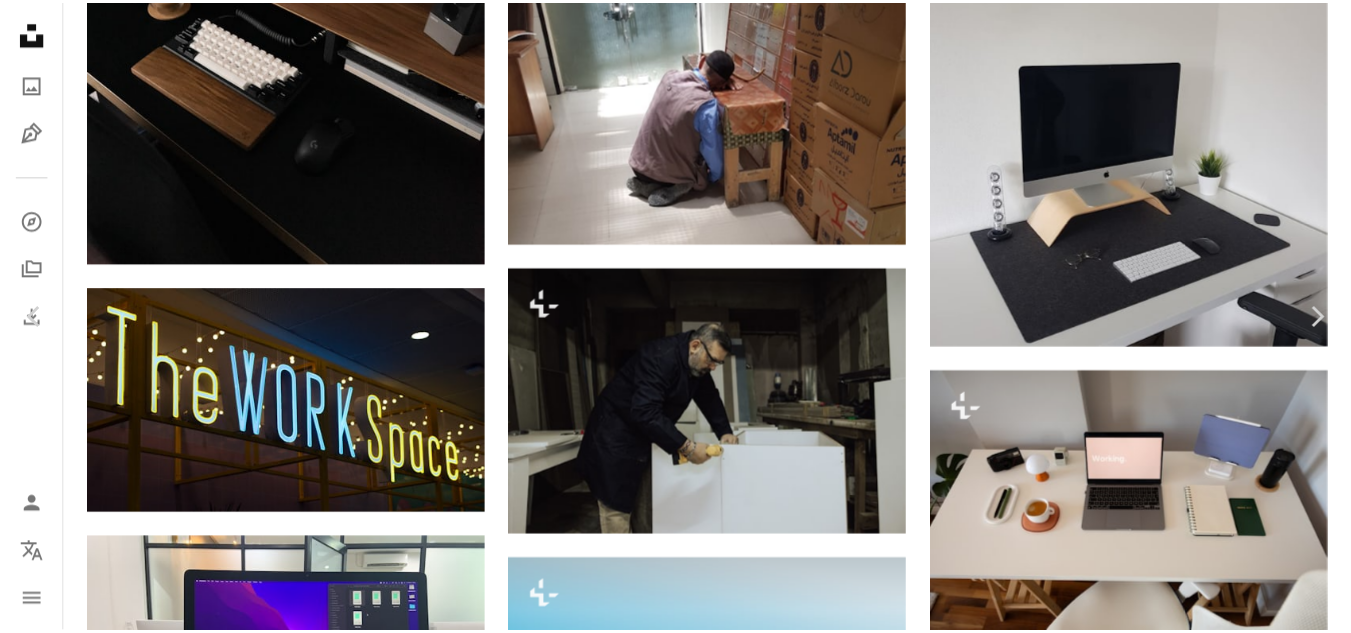 scroll, scrollTop: 0, scrollLeft: 0, axis: both 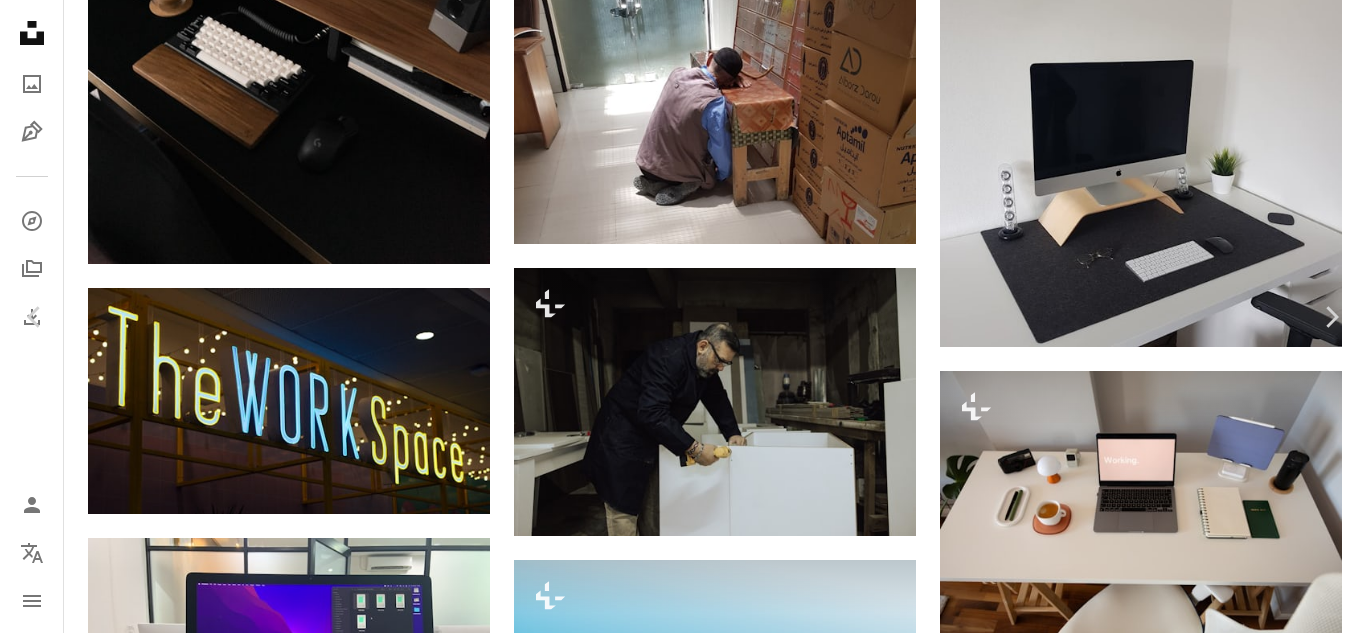 click on "A silhouette walks into the bright light. photo – Free Image on Unsplash" at bounding box center (683, 4714) 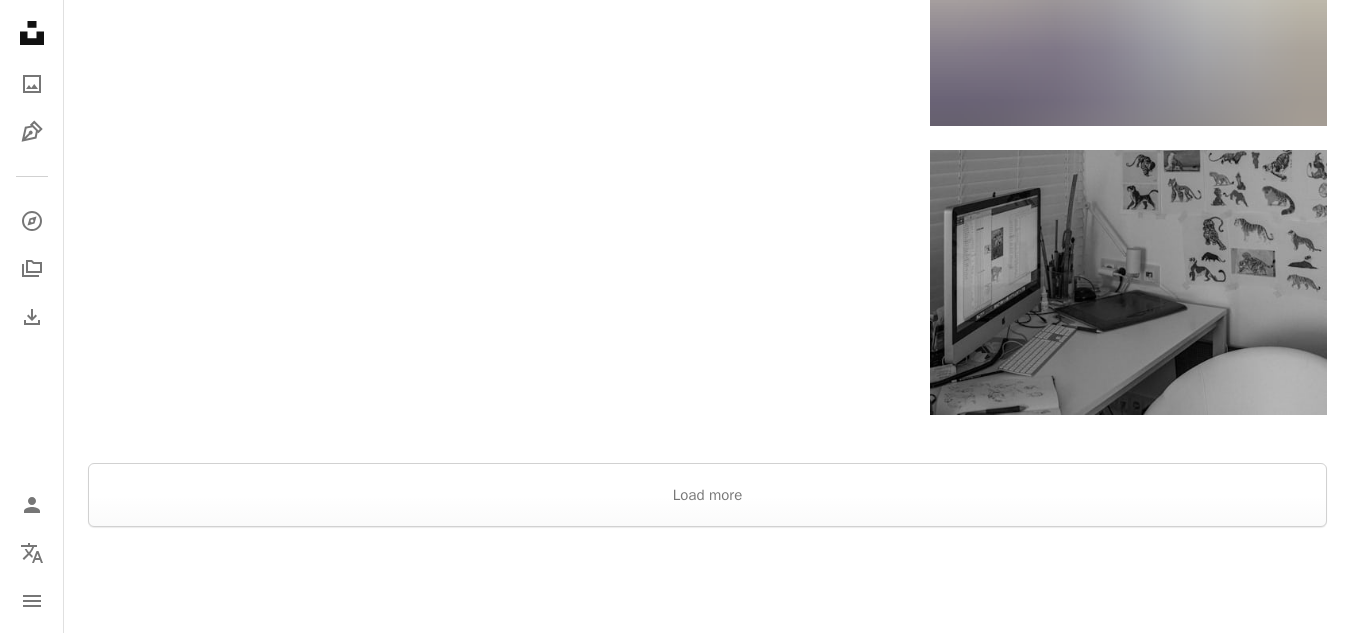 scroll, scrollTop: 11525, scrollLeft: 0, axis: vertical 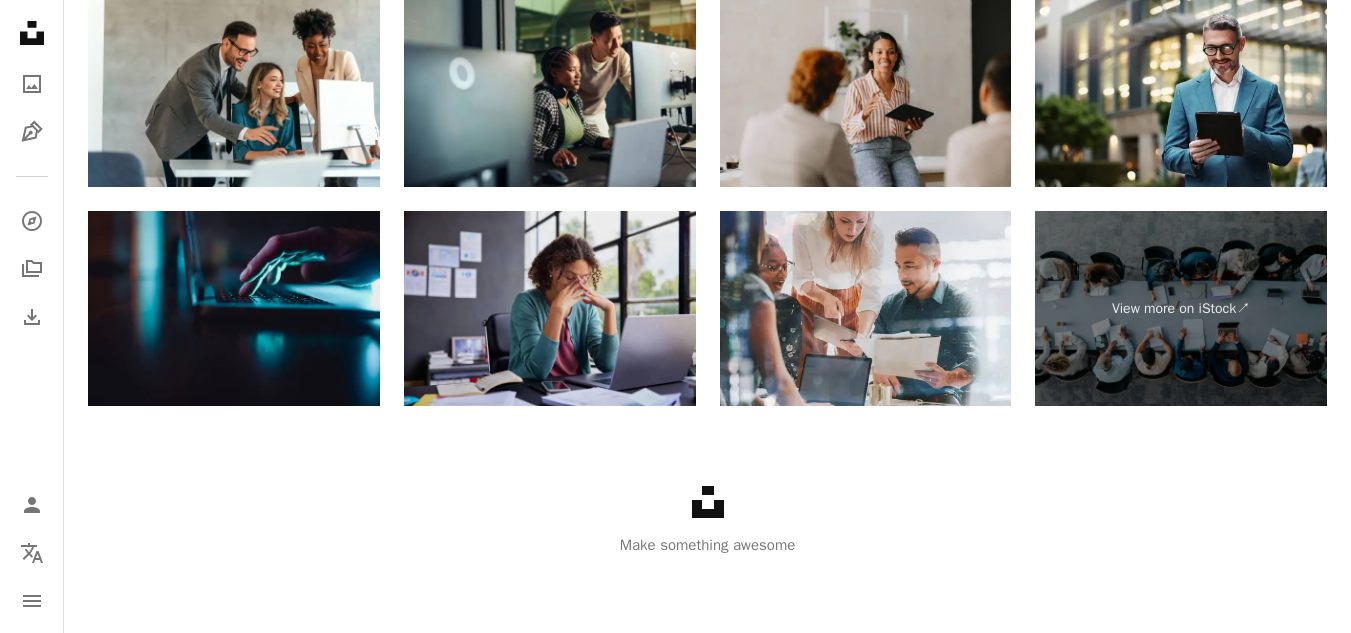 click at bounding box center [234, 308] 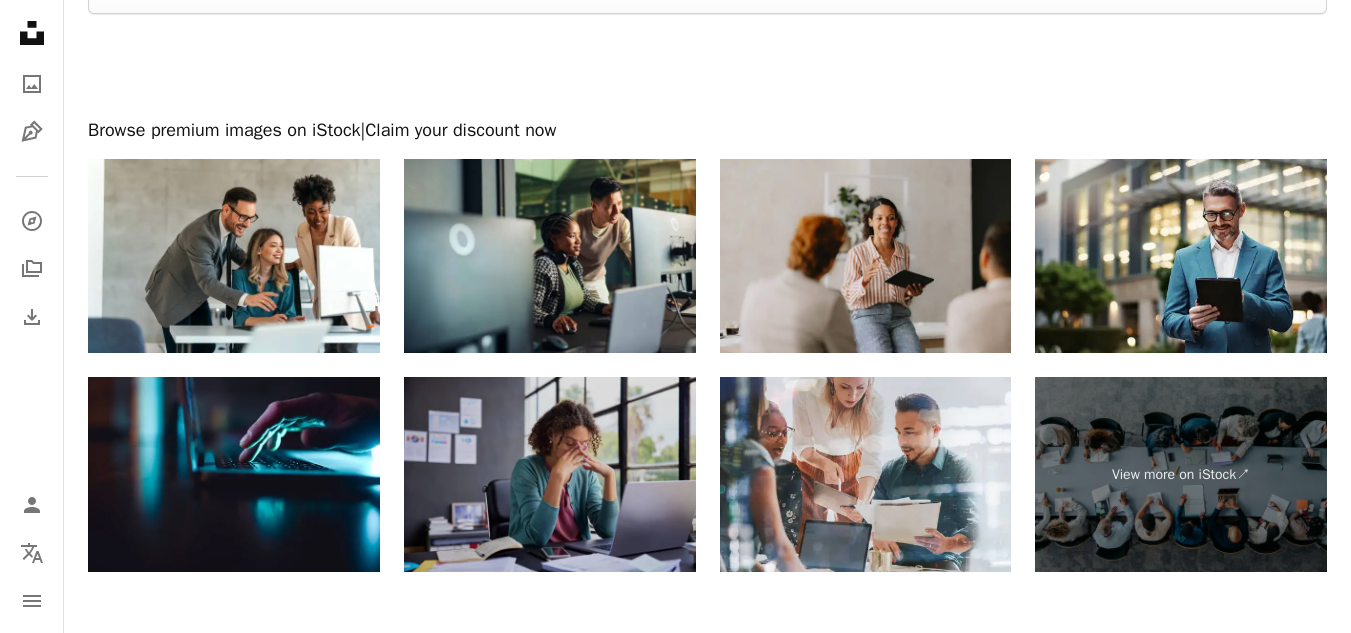 scroll, scrollTop: 11345, scrollLeft: 0, axis: vertical 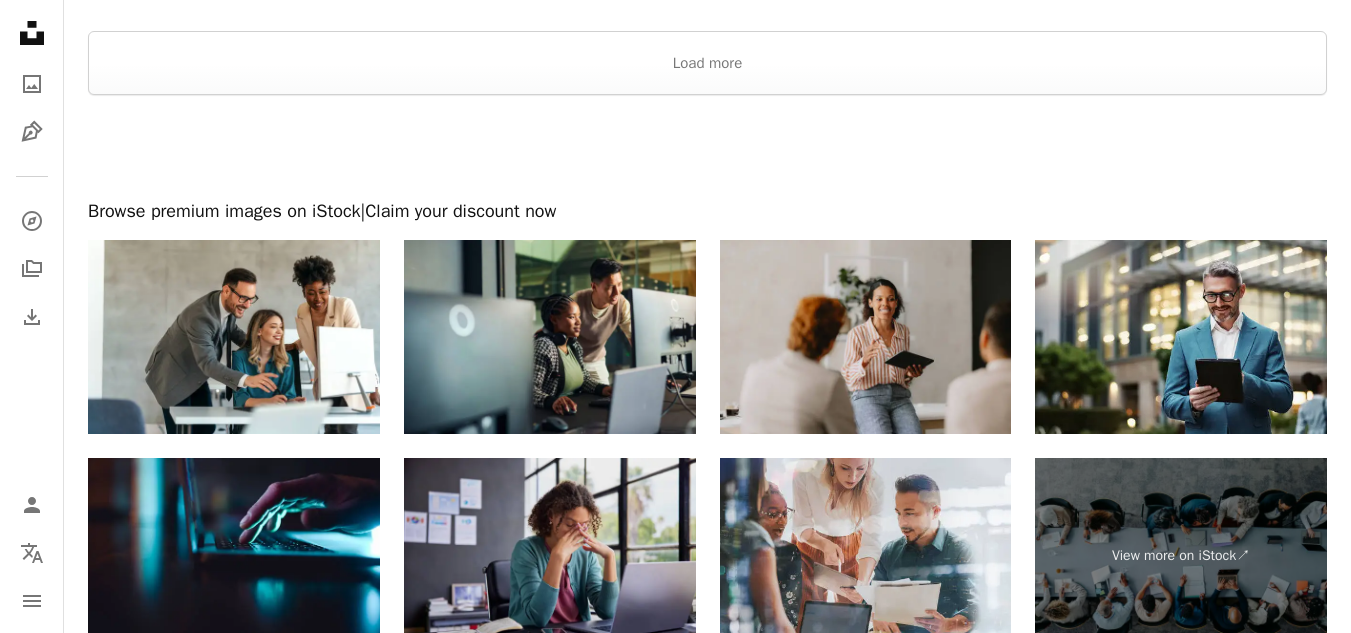 click on "|  Claim your discount now" at bounding box center [459, 211] 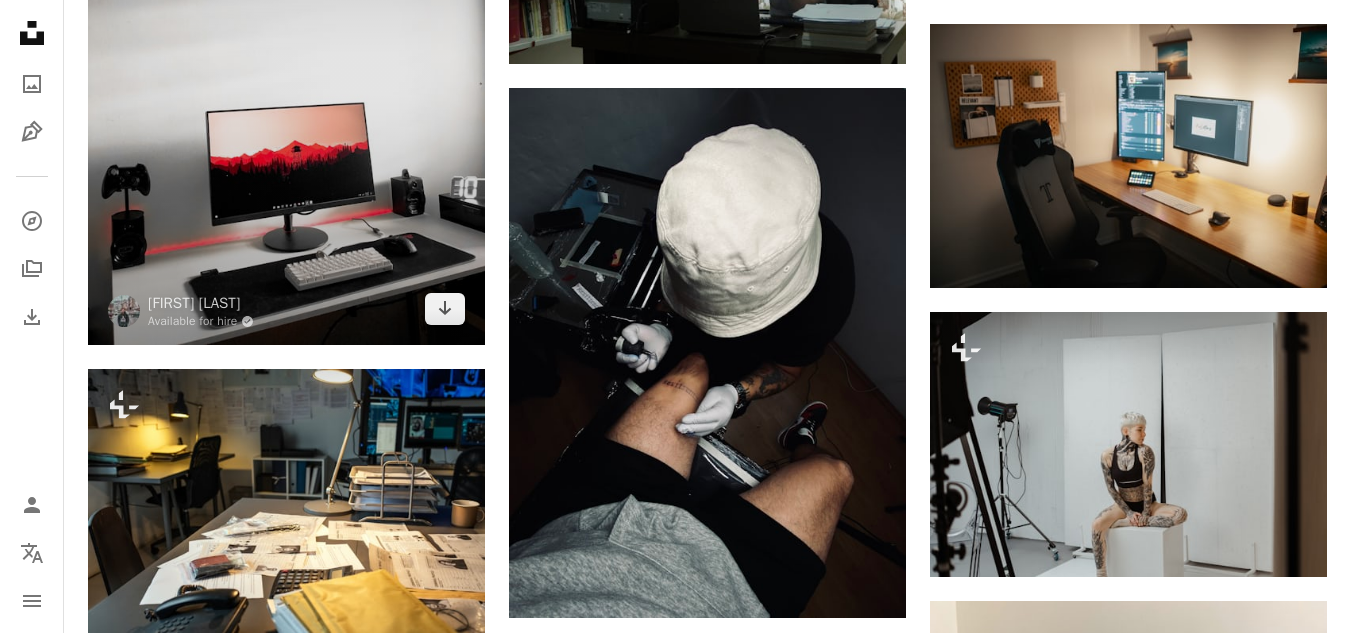 scroll, scrollTop: 10072, scrollLeft: 0, axis: vertical 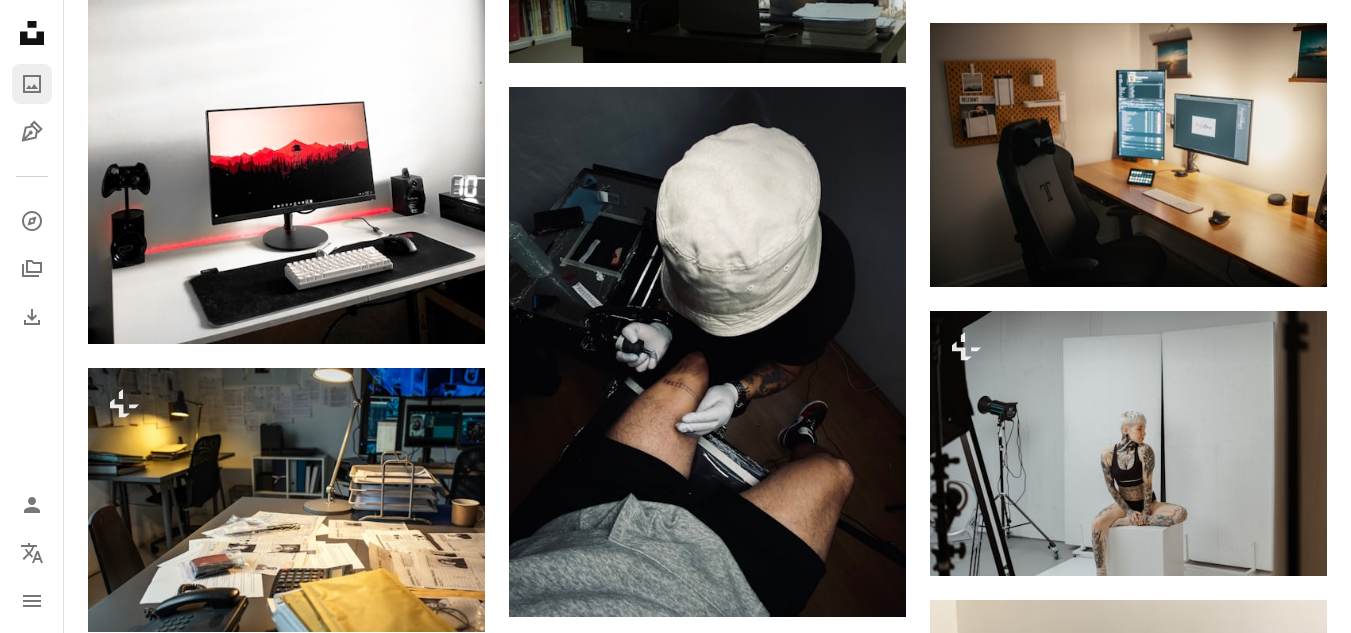 click on "A photo" at bounding box center [32, 84] 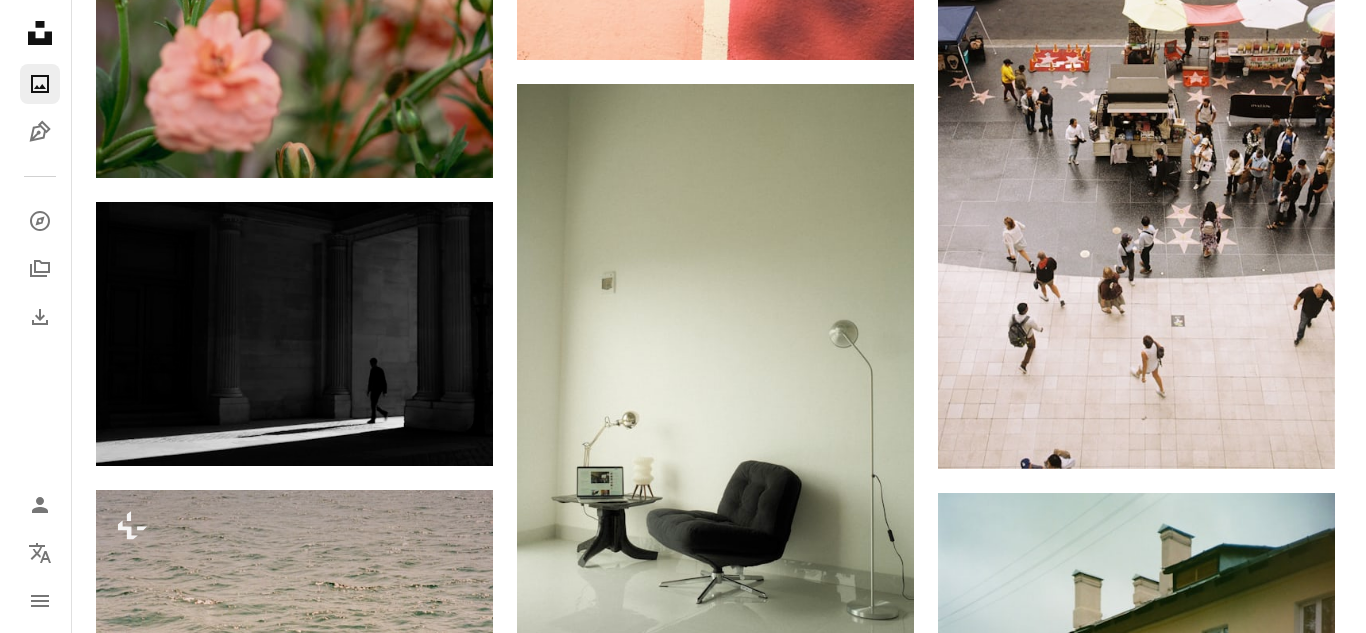 scroll, scrollTop: 7513, scrollLeft: 0, axis: vertical 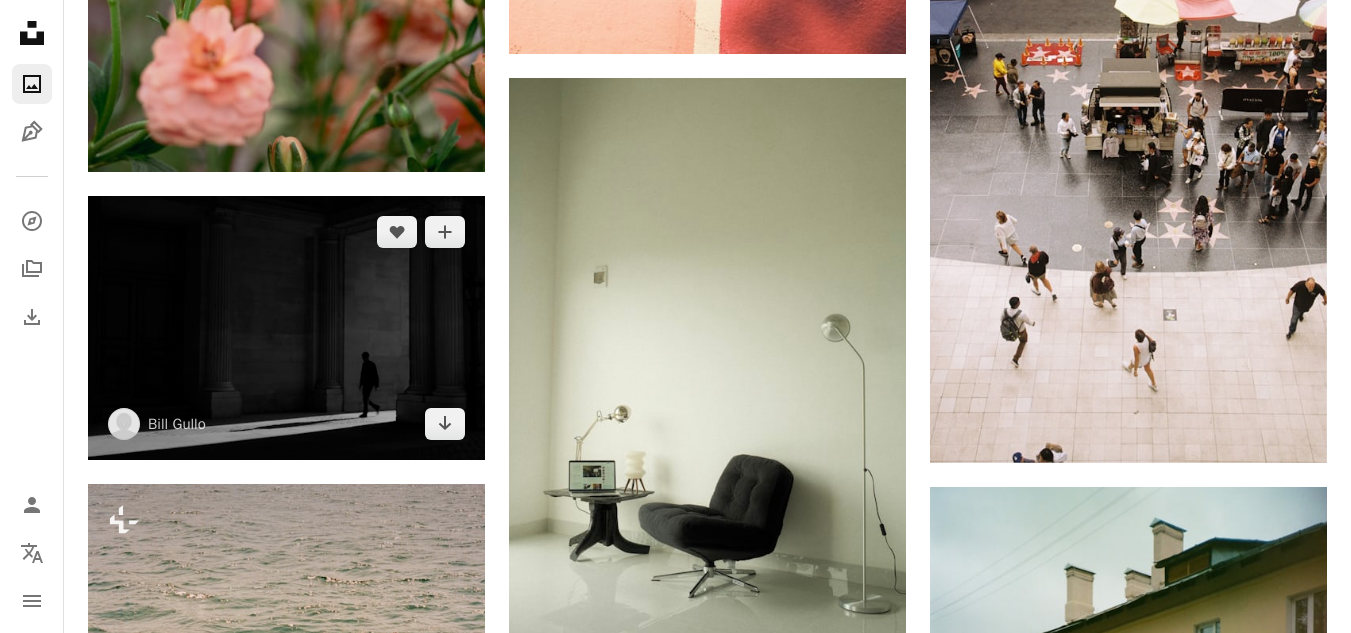click at bounding box center [286, 328] 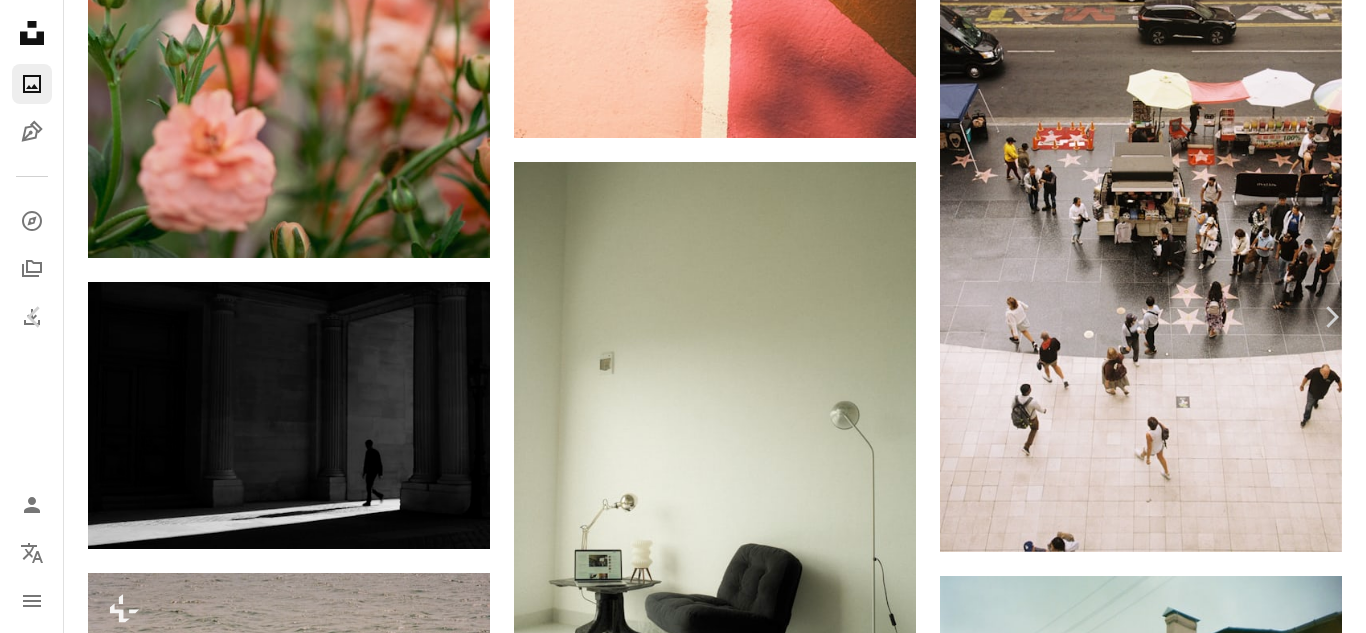 scroll, scrollTop: 1520, scrollLeft: 0, axis: vertical 